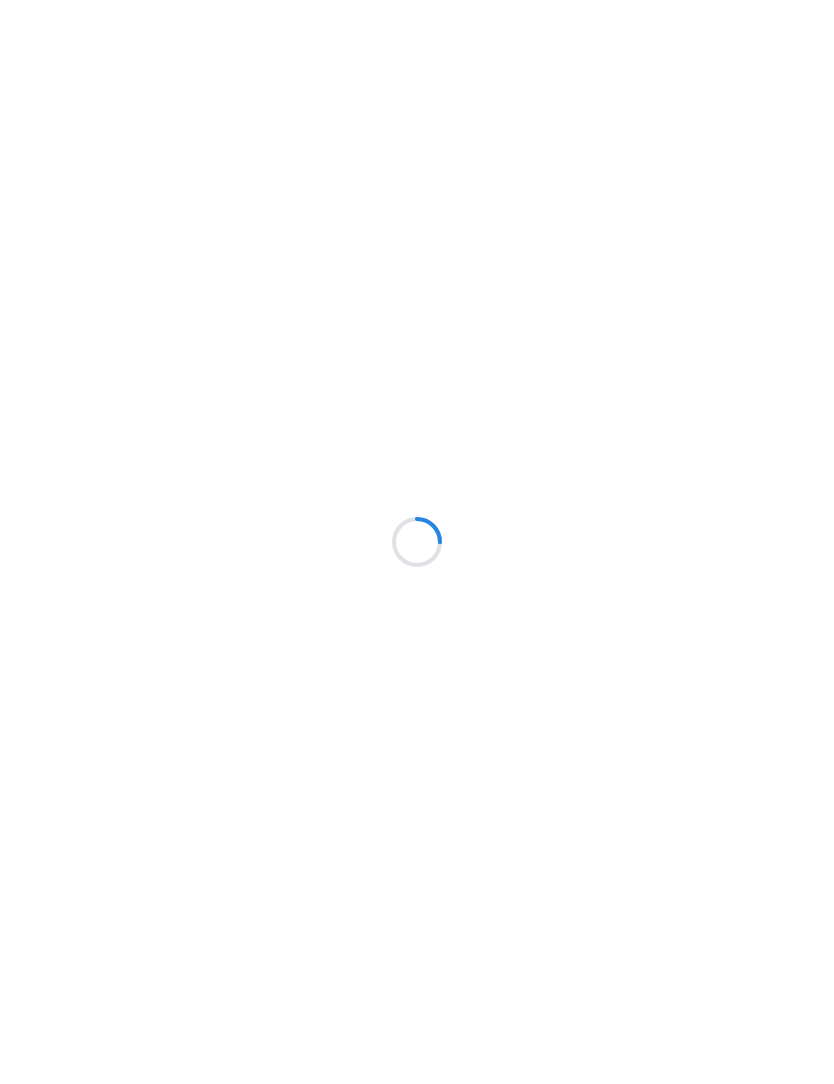 scroll, scrollTop: 0, scrollLeft: 0, axis: both 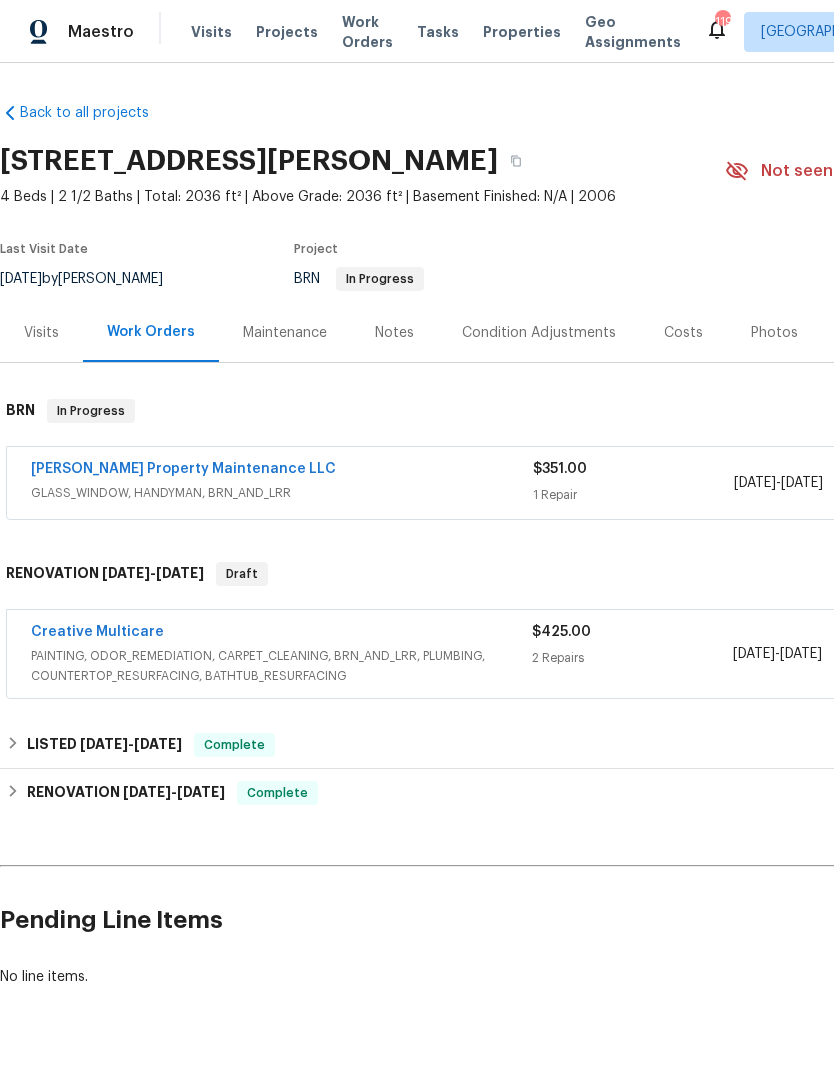 click on "[PERSON_NAME] Property Maintenance LLC" at bounding box center [183, 469] 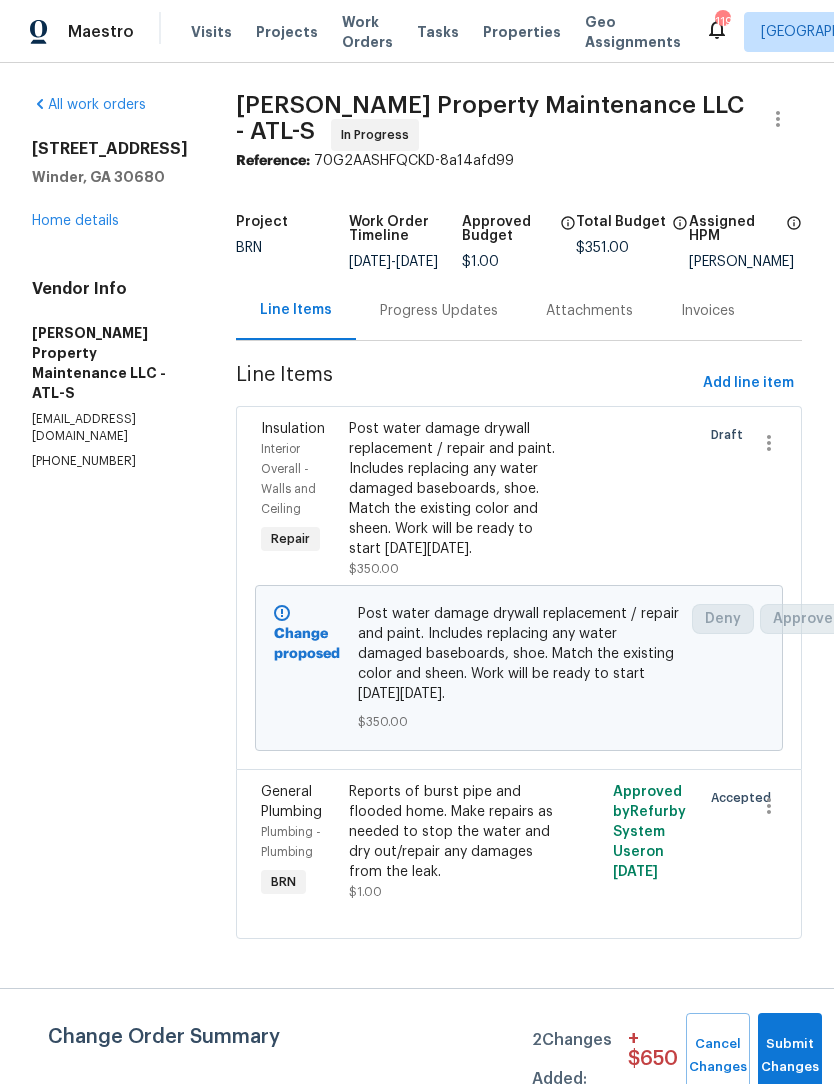 click on "Progress Updates" at bounding box center [439, 311] 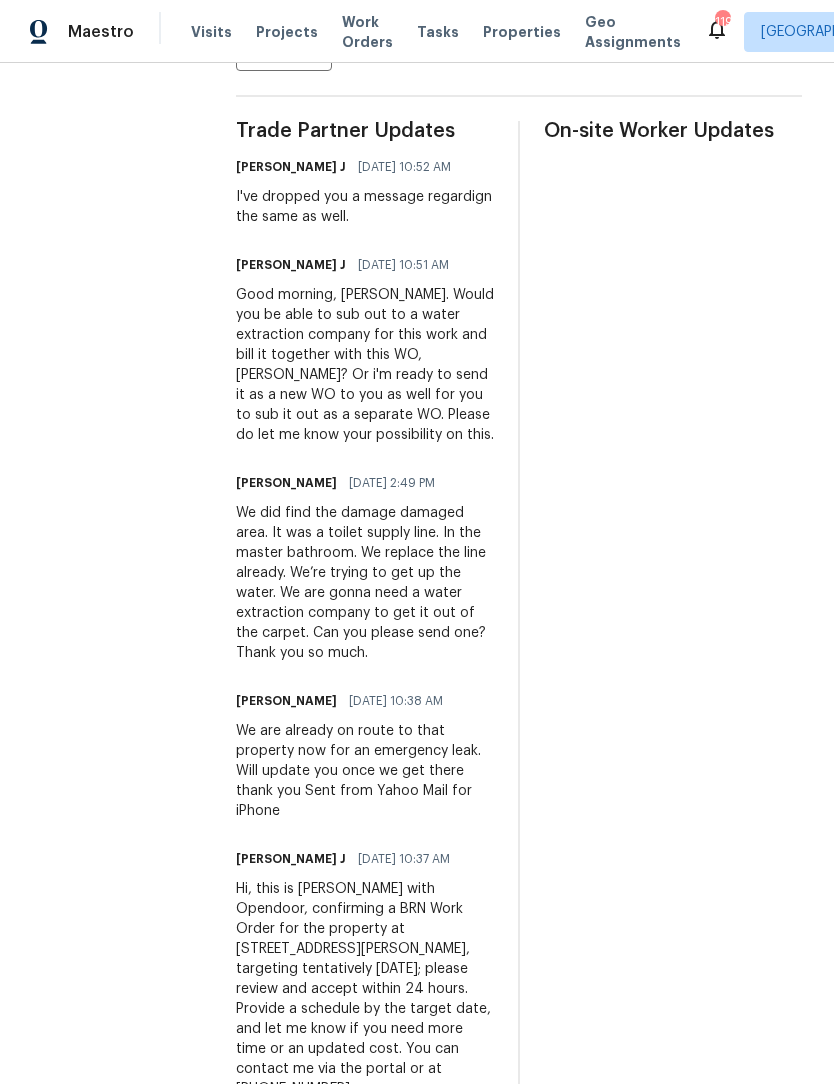 scroll, scrollTop: 579, scrollLeft: 0, axis: vertical 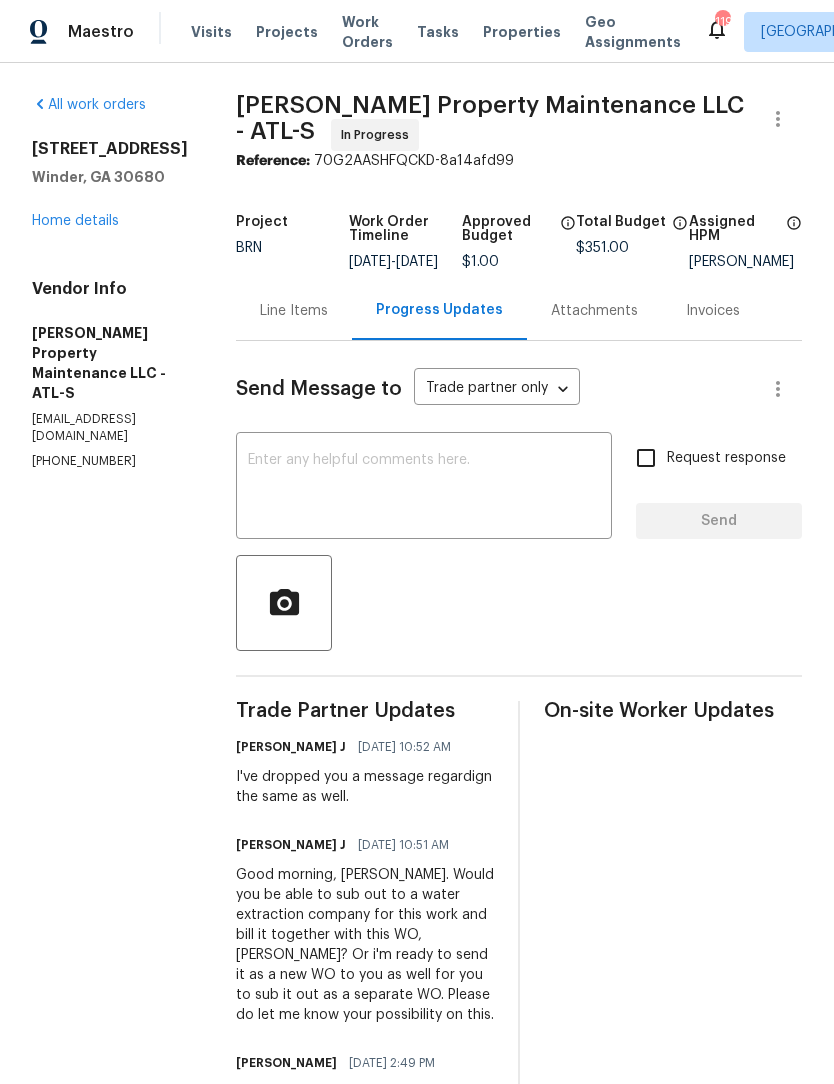 click at bounding box center [424, 488] 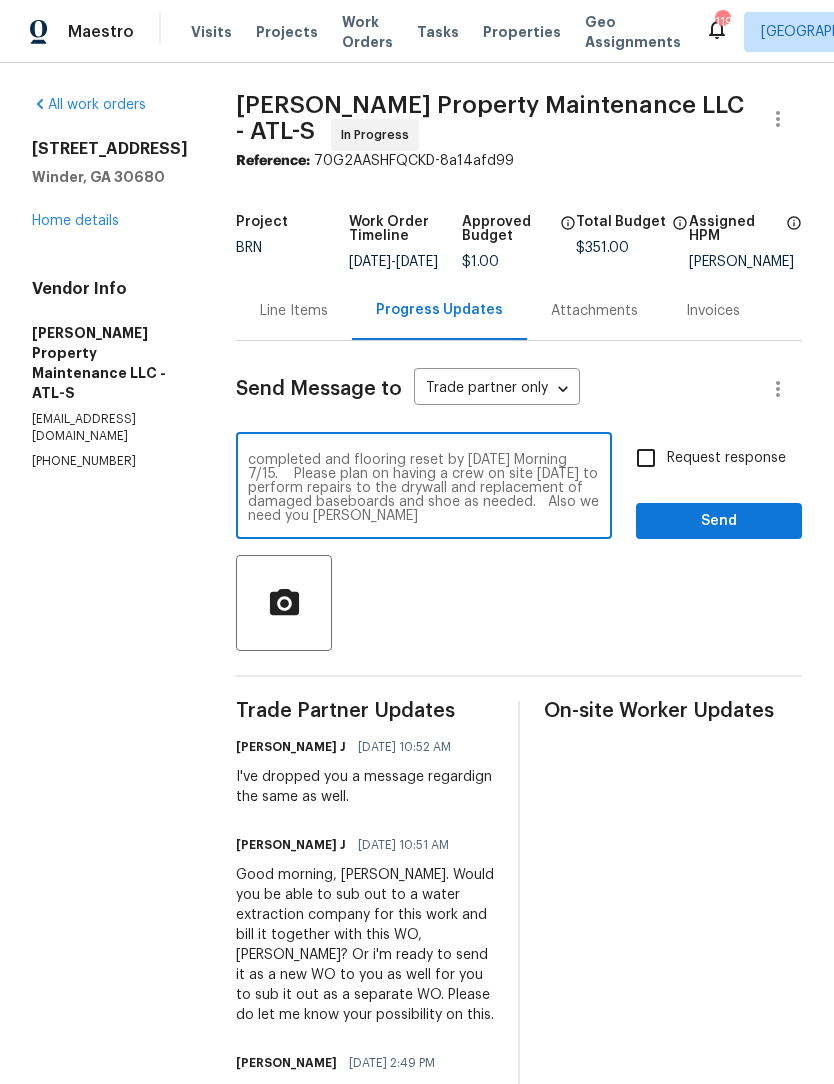 scroll, scrollTop: 14, scrollLeft: 0, axis: vertical 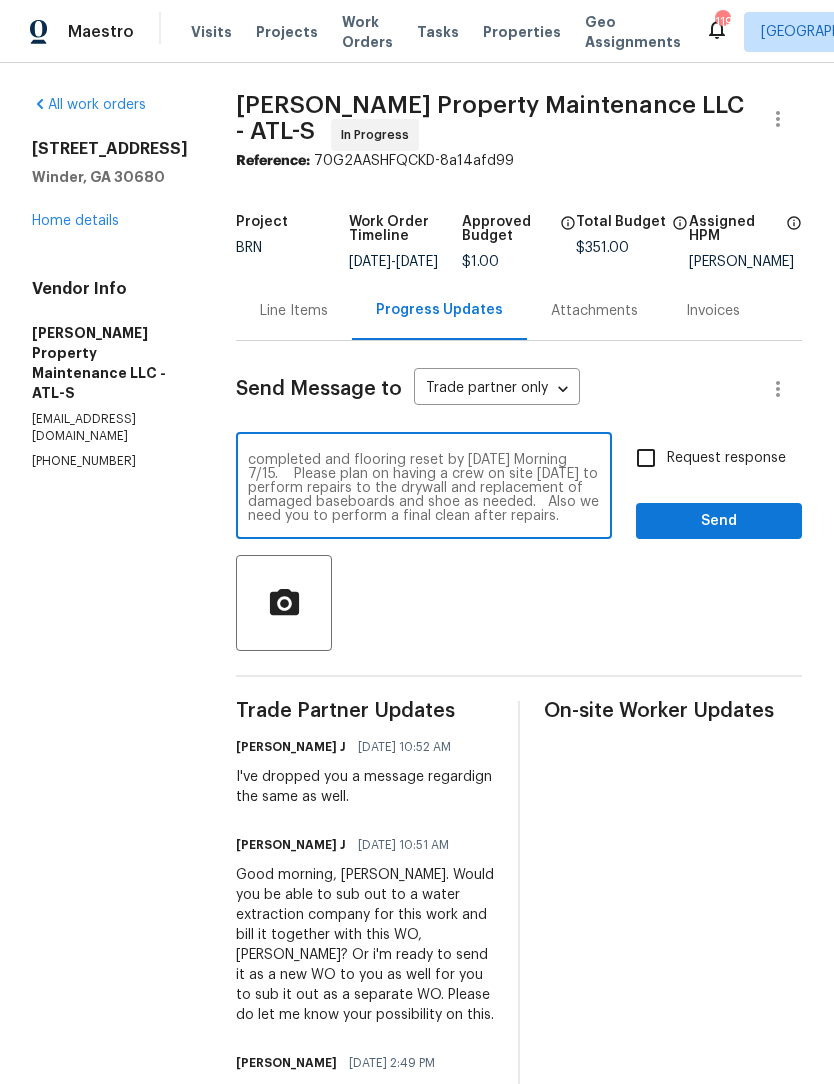 type on "Water extraction and dehumidification will be completed and flooring reset by Tuesday Morning 7/15.    Please plan on having a crew on site Tuesday to perform repairs to the drywall and replacement of damaged baseboards and shoe as needed.   Also we need you to perform a final clean after repairs." 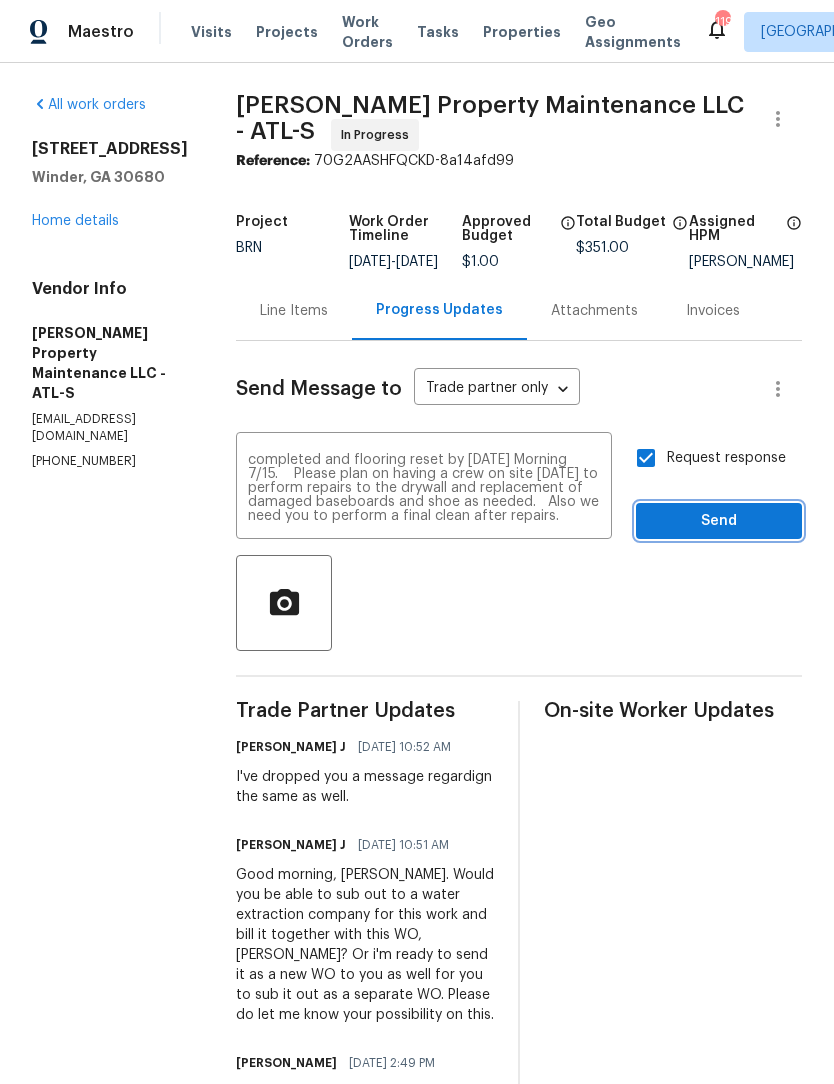 click on "Send" at bounding box center (719, 521) 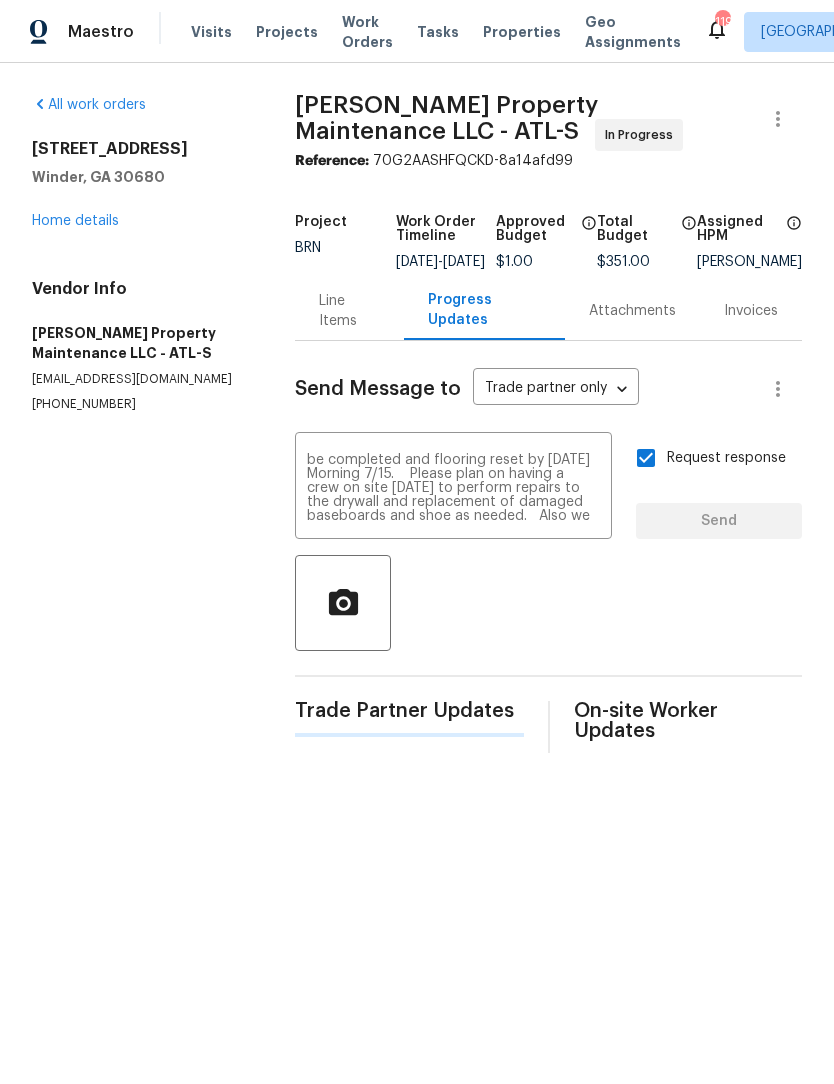 type 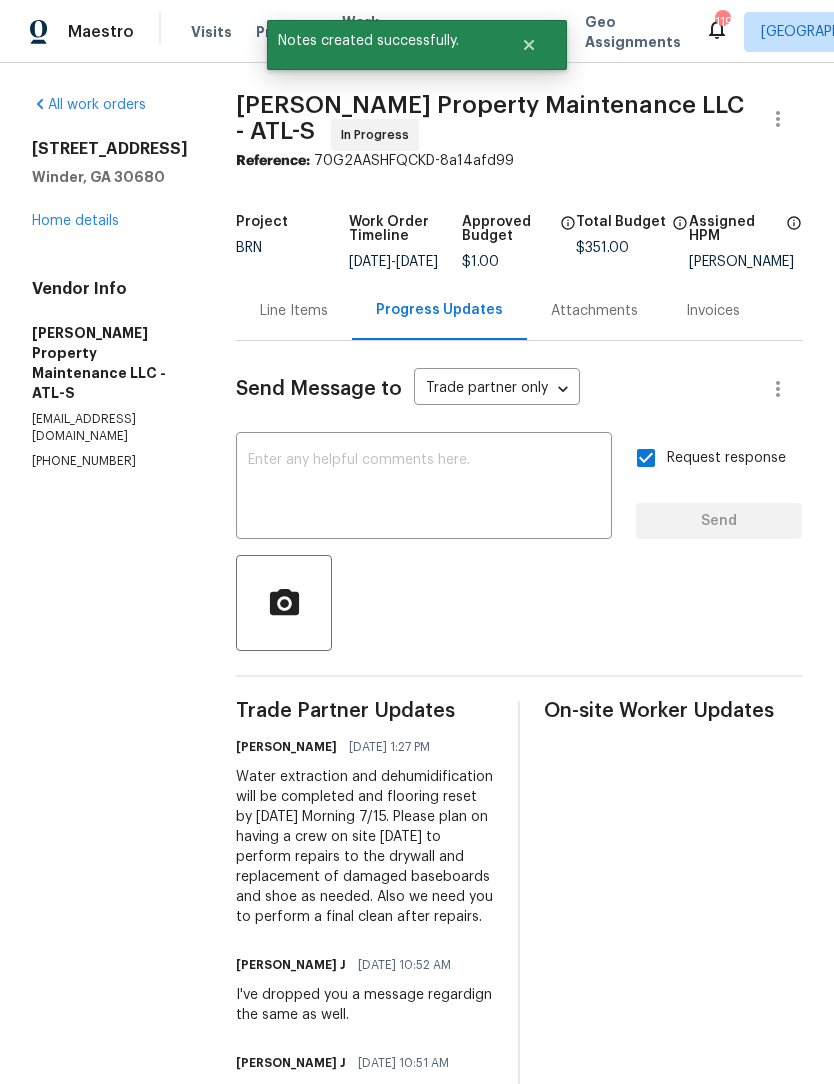 scroll, scrollTop: 0, scrollLeft: 0, axis: both 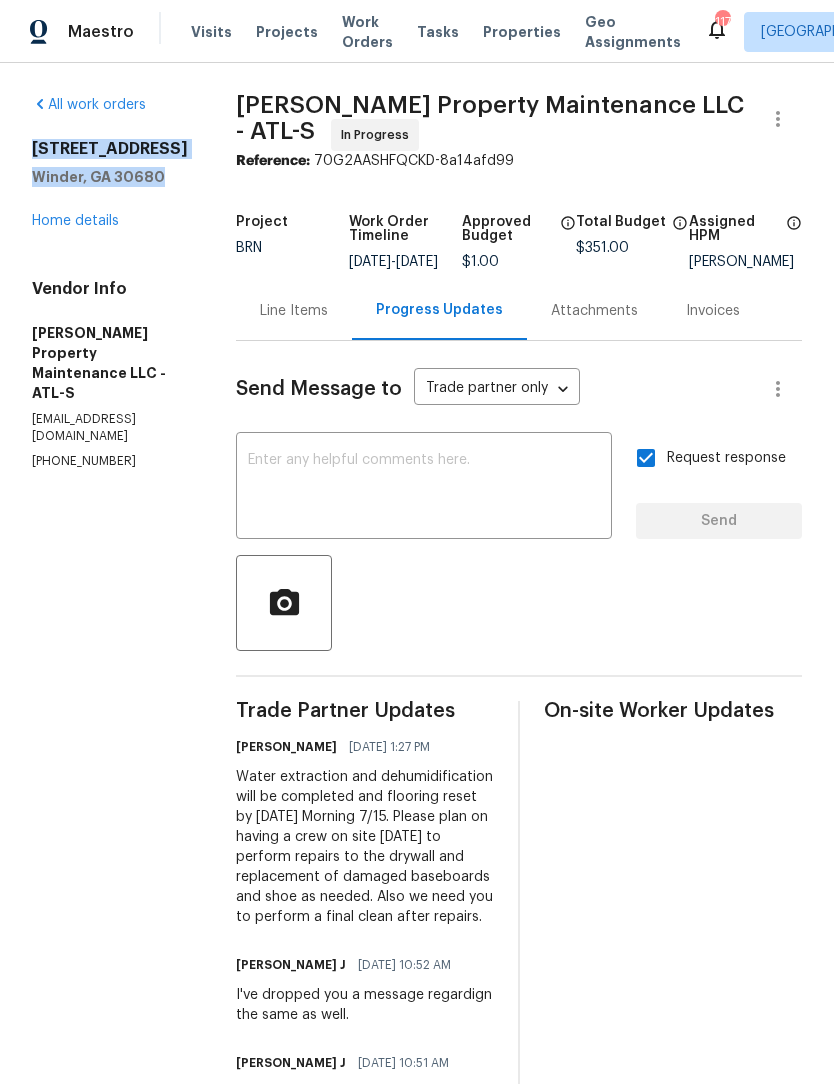 click on "Line Items" at bounding box center [294, 311] 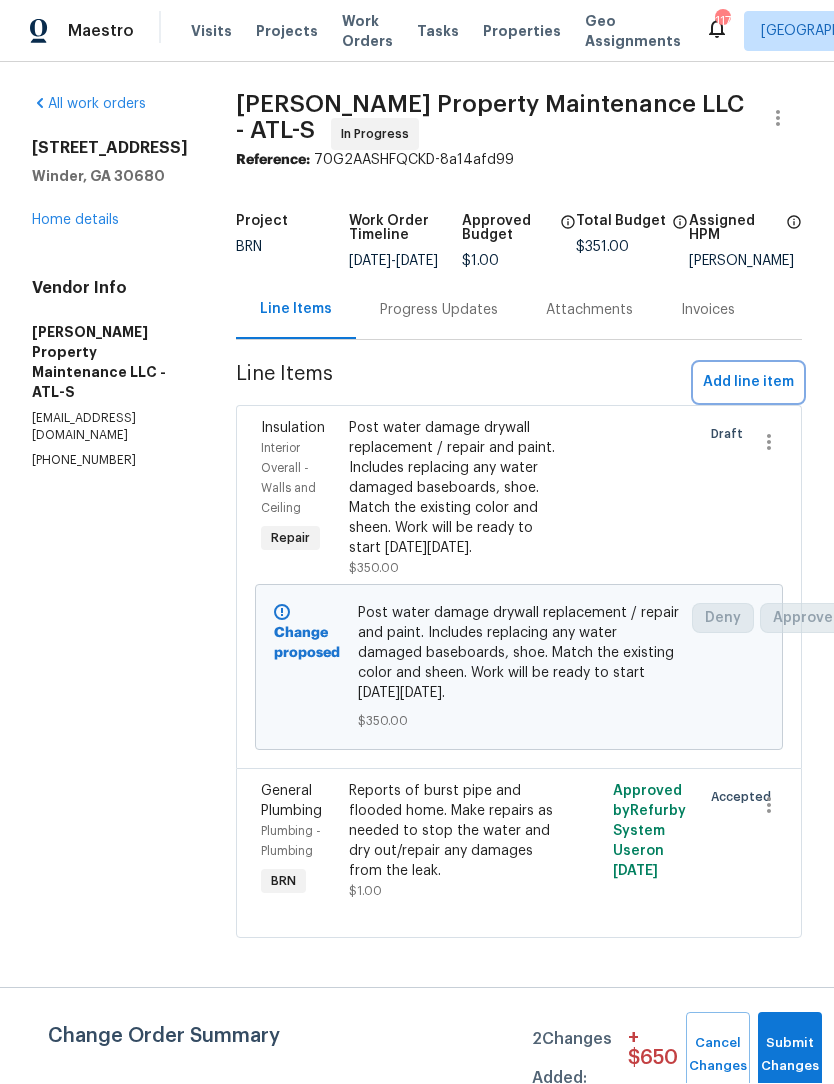 click on "Add line item" at bounding box center (748, 383) 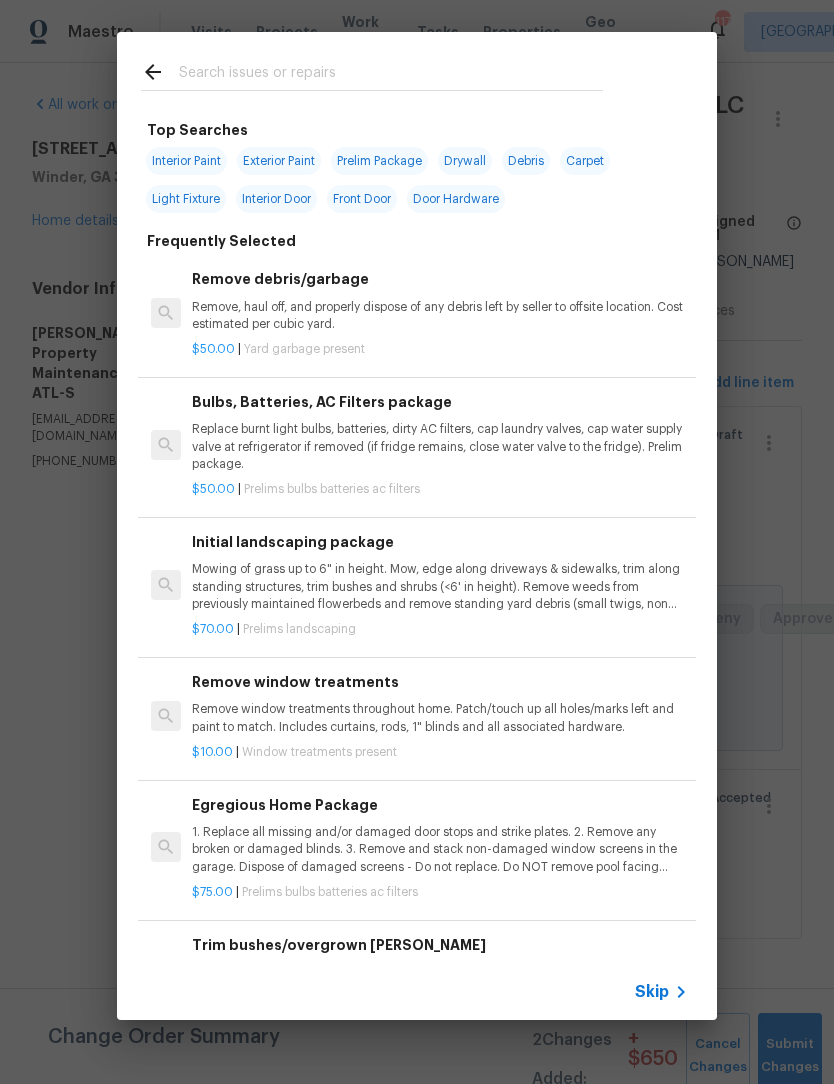 click at bounding box center [391, 75] 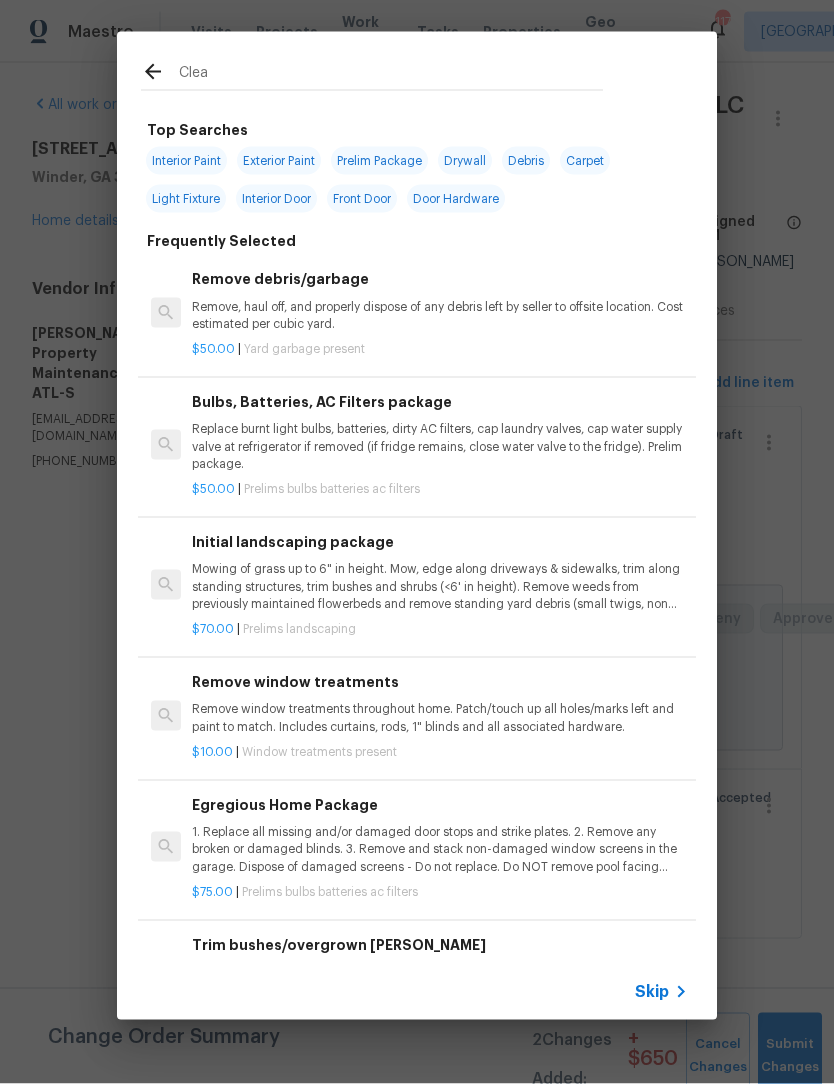 type on "Clean" 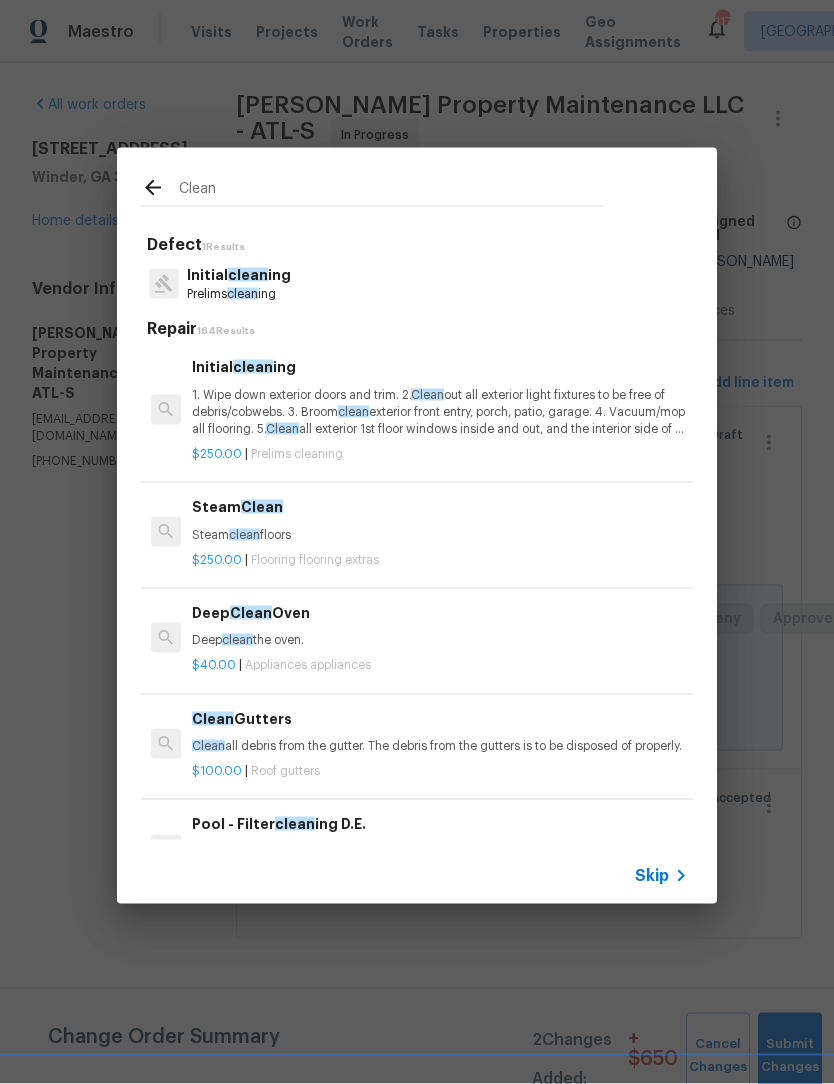 click on "Prelims  clean ing" at bounding box center [239, 294] 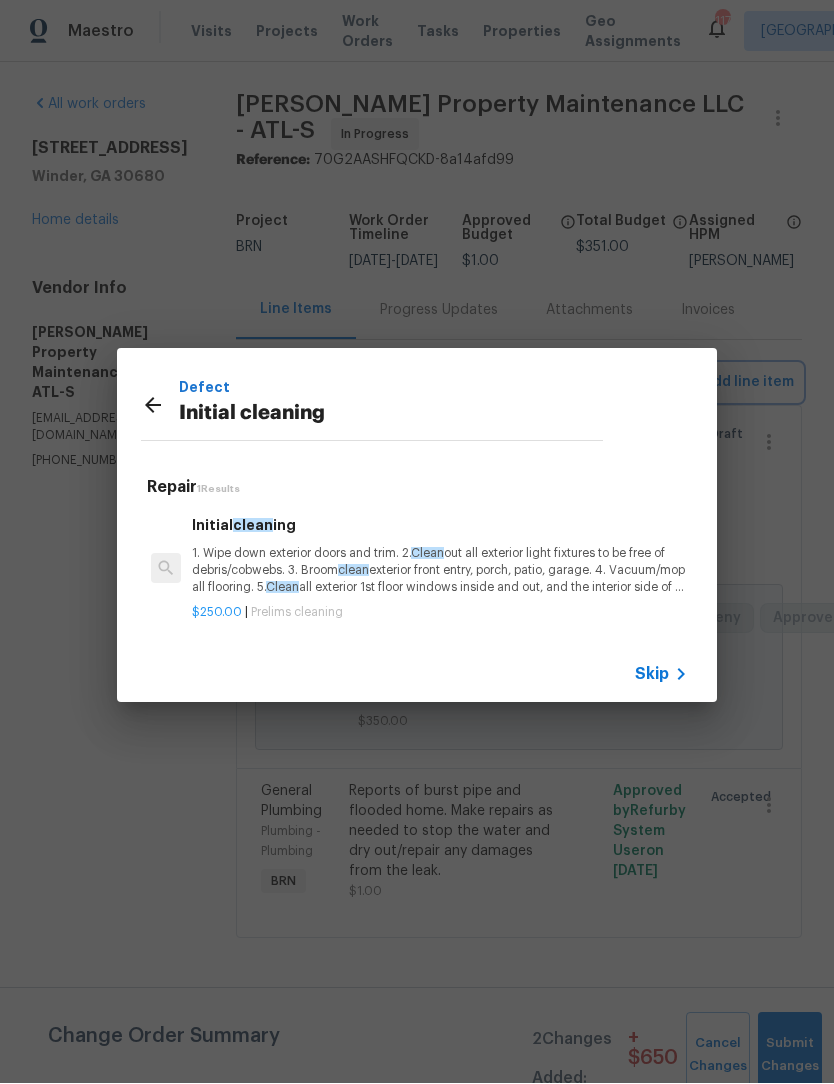 click on "Defect Initial cleaning Repair  1  Results Initial  clean ing 1. Wipe down exterior doors and trim. 2.  Clean  out all exterior light fixtures to be free of debris/cobwebs. 3. Broom  clean  exterior front entry, porch, patio, garage. 4. Vacuum/mop all flooring. 5.  Clean  all exterior 1st floor windows inside and out, and the interior side of all above grade windows.  Clean  all tracks/frames. 6.  Clean  all air vent grills. 7.  Clean  all interior window, base, sill and trim. 8.  Clean  all switch/outlet plates and remove any paint. 9.  Clean  all light fixtures and ceiling fans. 10.  Clean  all doors, frames and trim. 11.  Clean  kitchen and laundry appliances - inside-outside and underneath. 12.  Clean  cabinetry inside and outside and top including drawers. 13.  Clean  counters, sinks, plumbing fixtures, toilets seat to remain down. 14.  Clean  showers, tubs, surrounds, wall tile free of grime and soap scum. 15.  Clean  window coverings if left in place. 16.  Clean  baseboards. 17.  Clean $250.00   |" at bounding box center (417, 526) 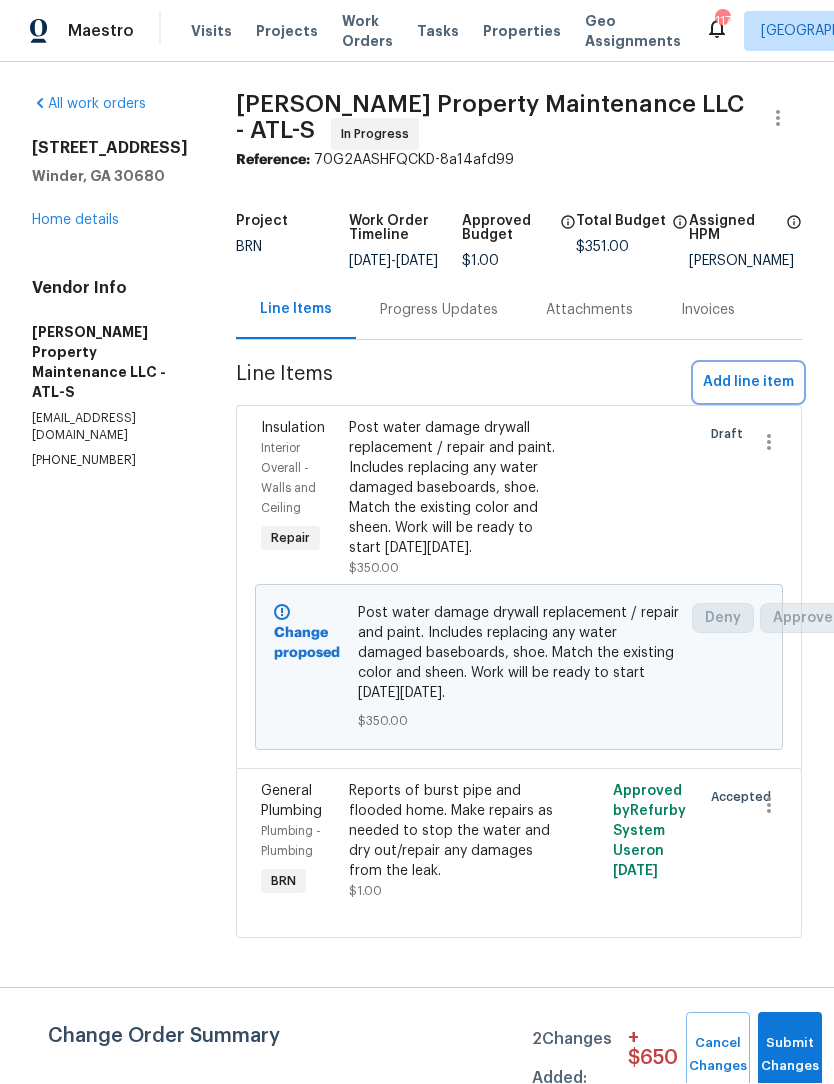click on "Add line item" at bounding box center [748, 383] 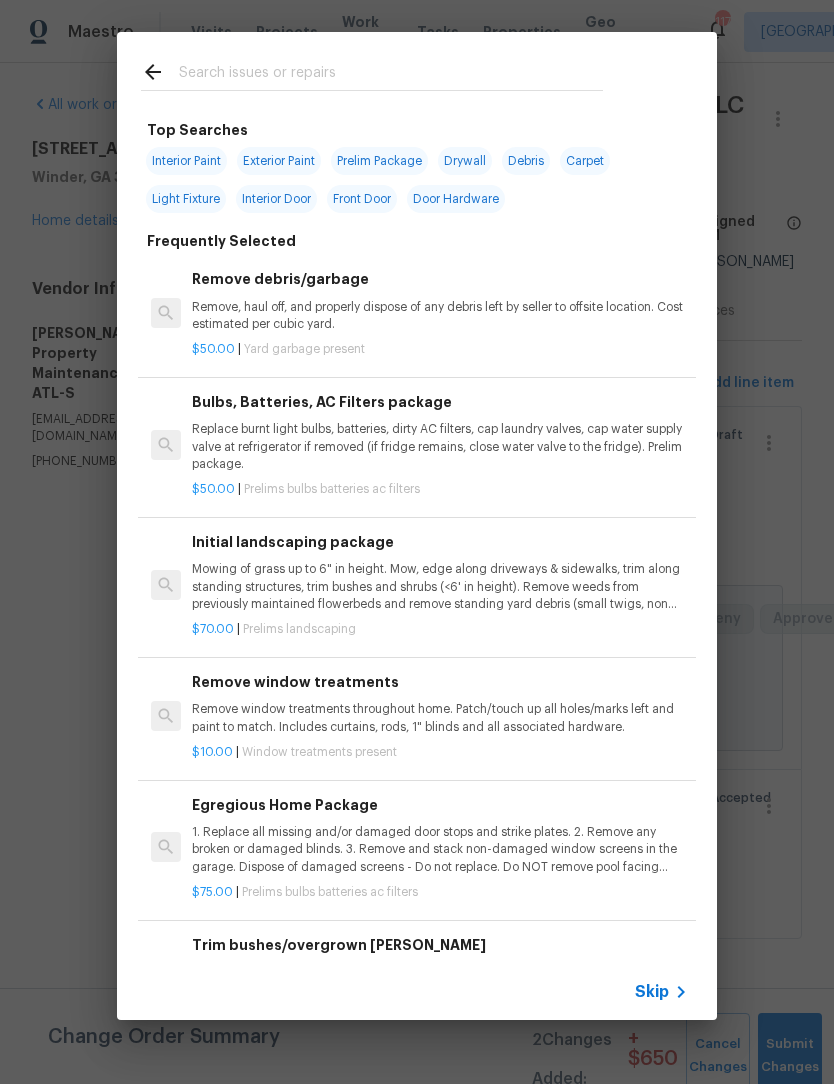 click at bounding box center [391, 75] 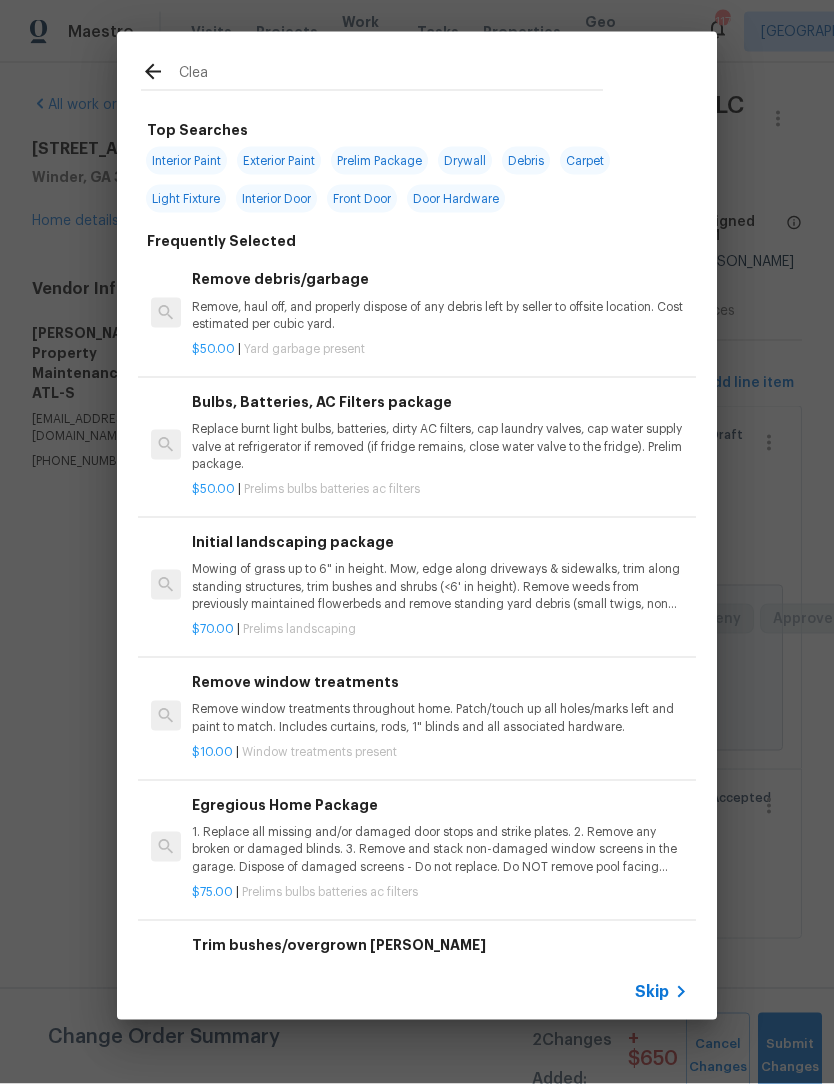 type on "Clean" 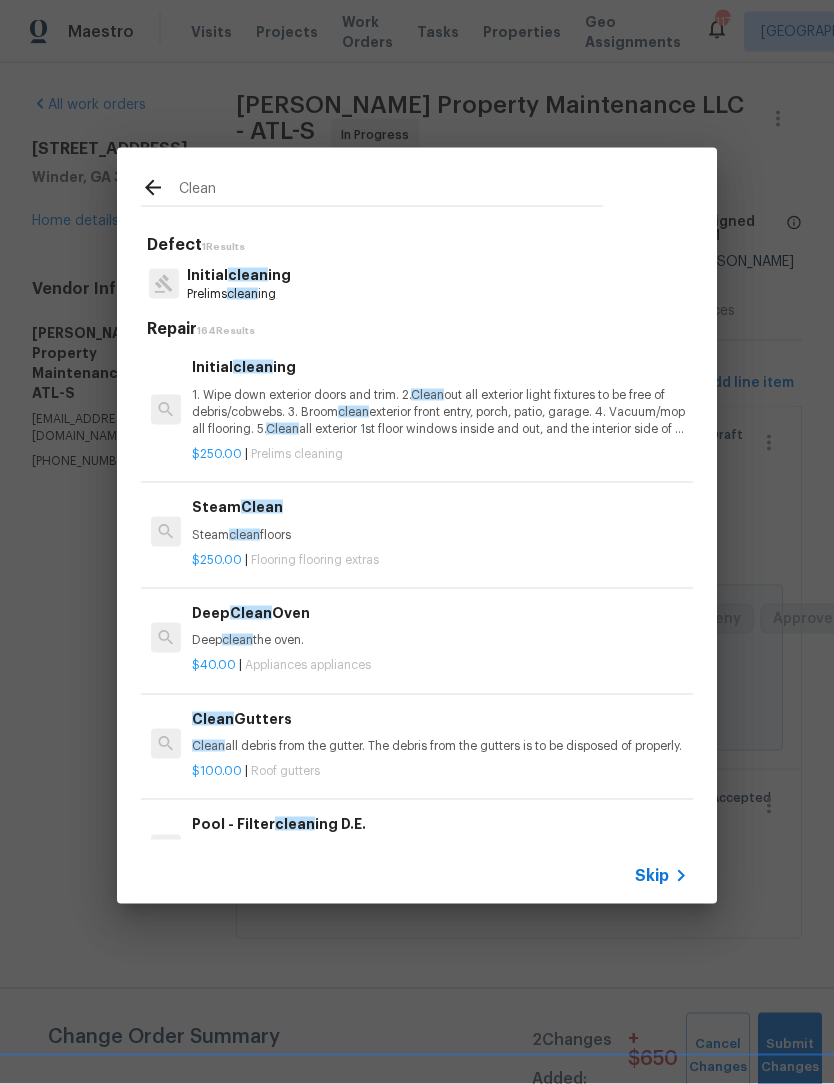 click on "clean" at bounding box center (242, 294) 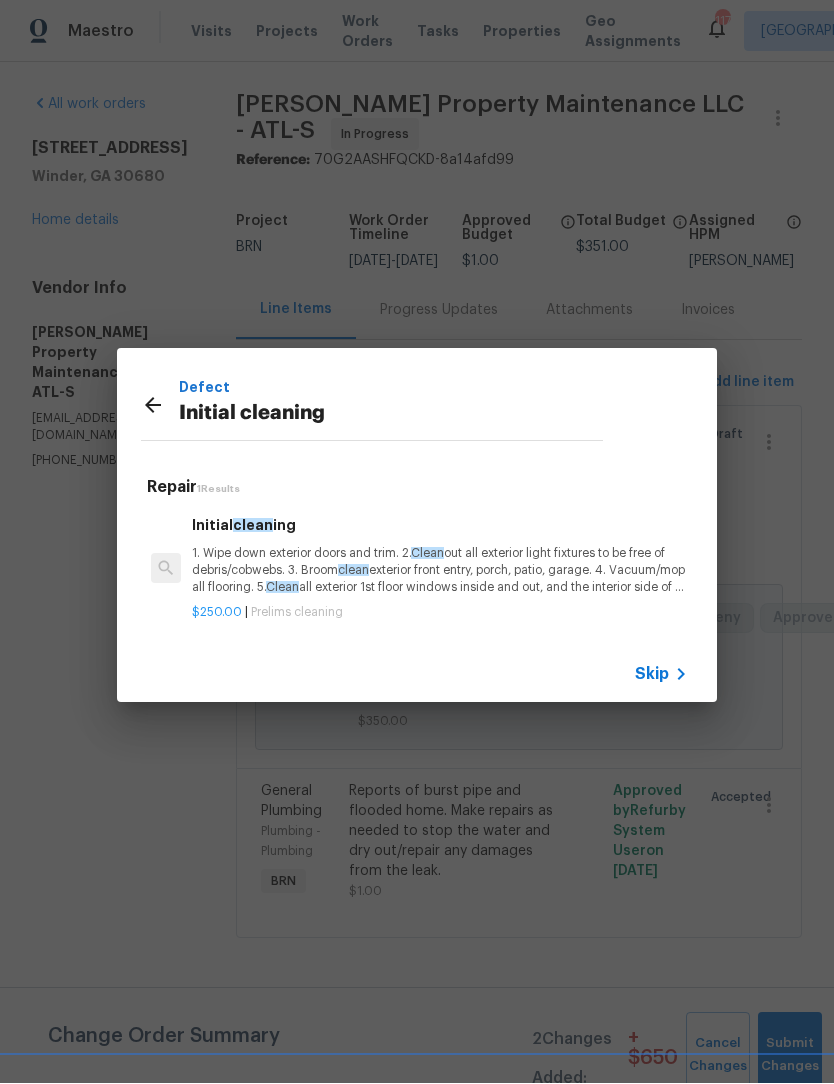 click on "clean" at bounding box center [353, 571] 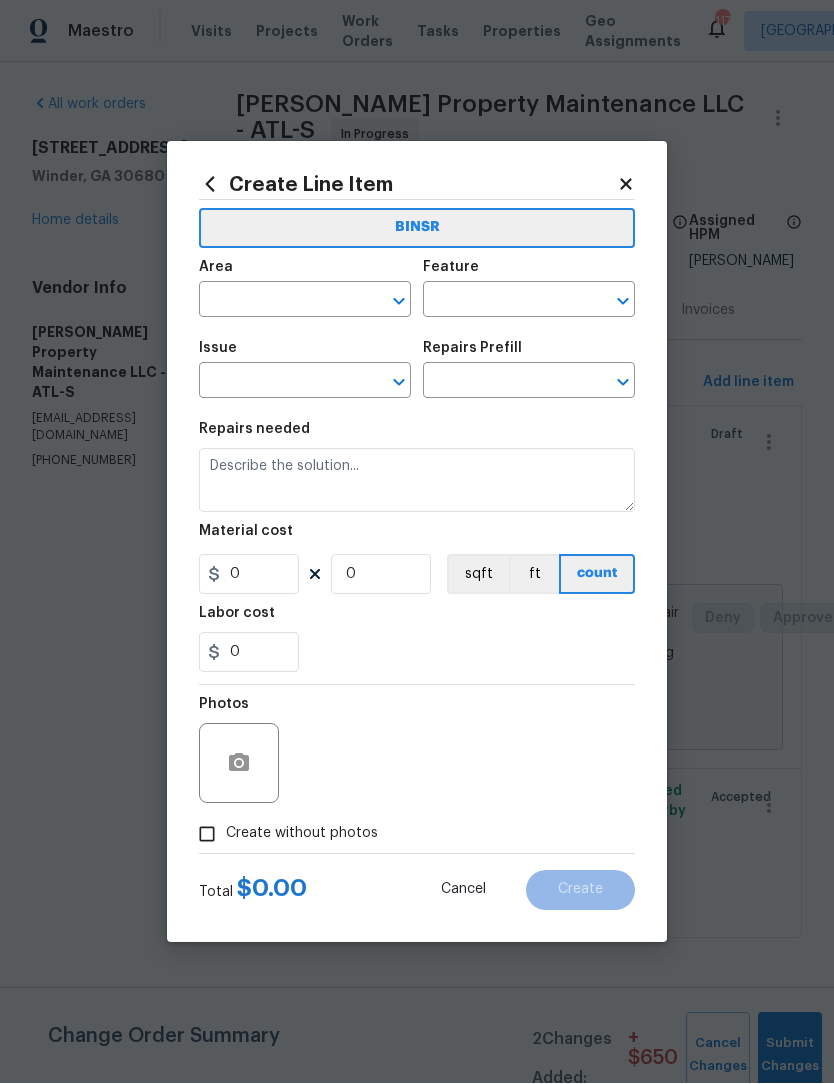 type on "Home Readiness Packages" 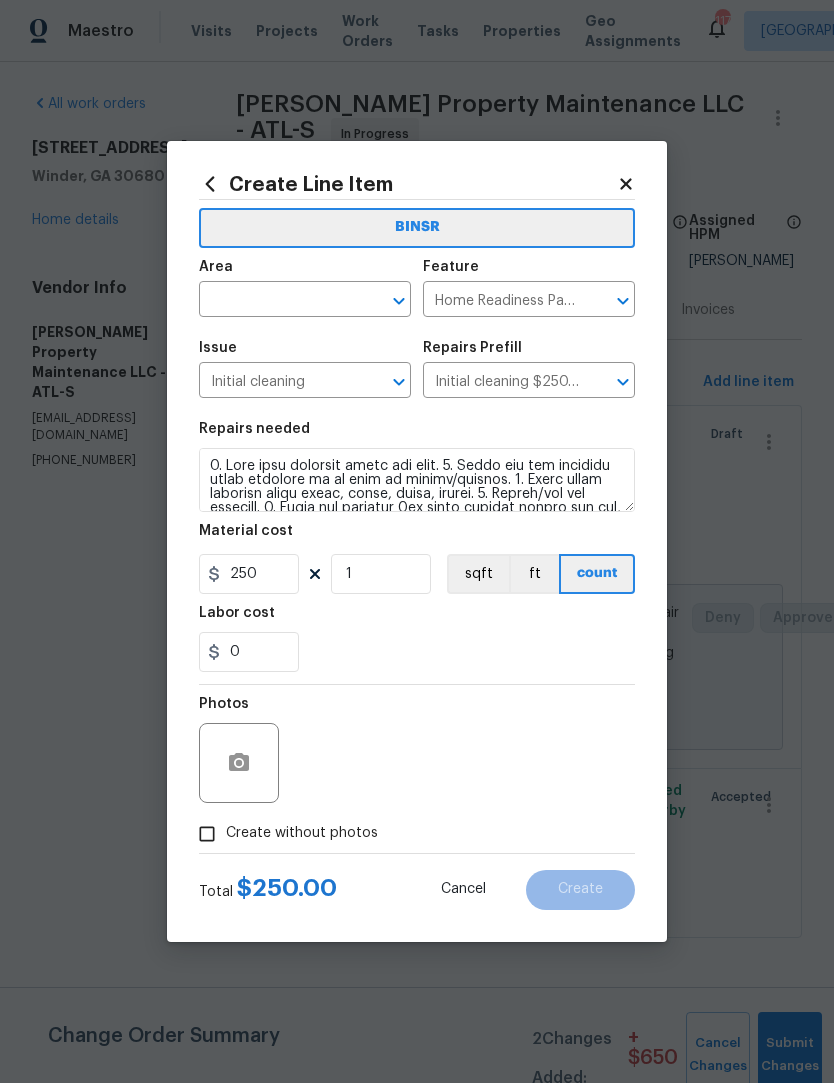 click 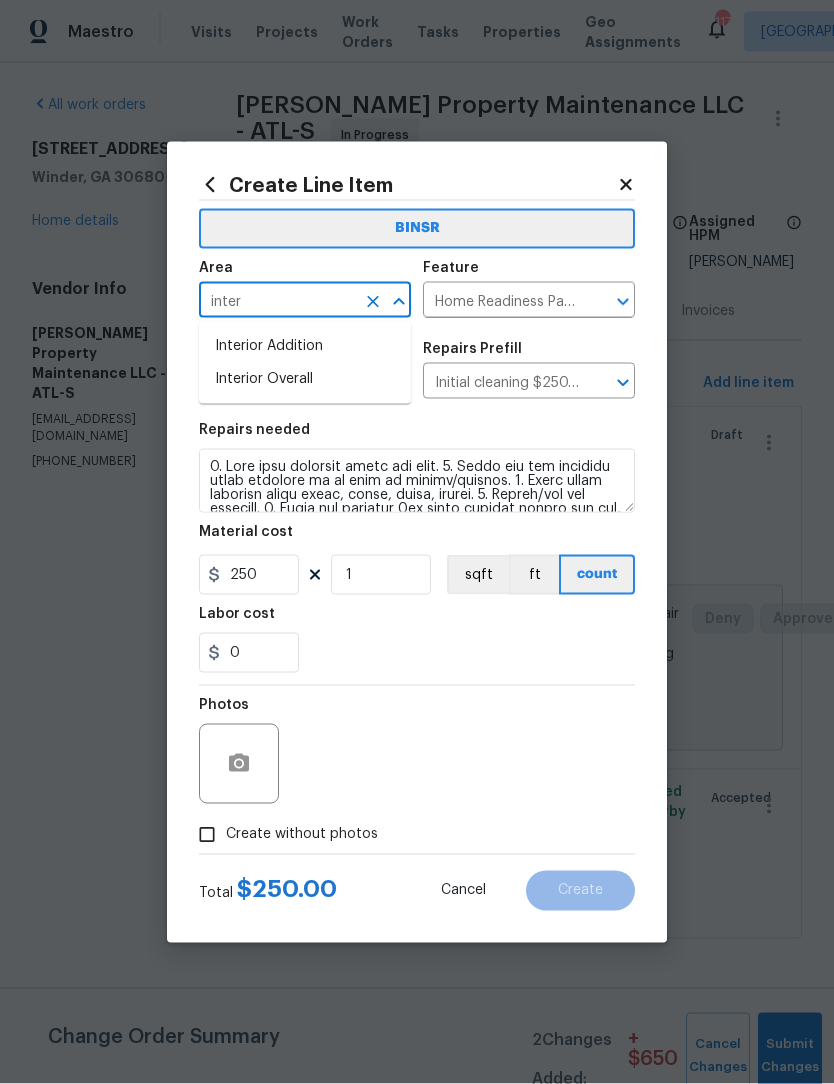 click on "Interior Overall" at bounding box center [305, 379] 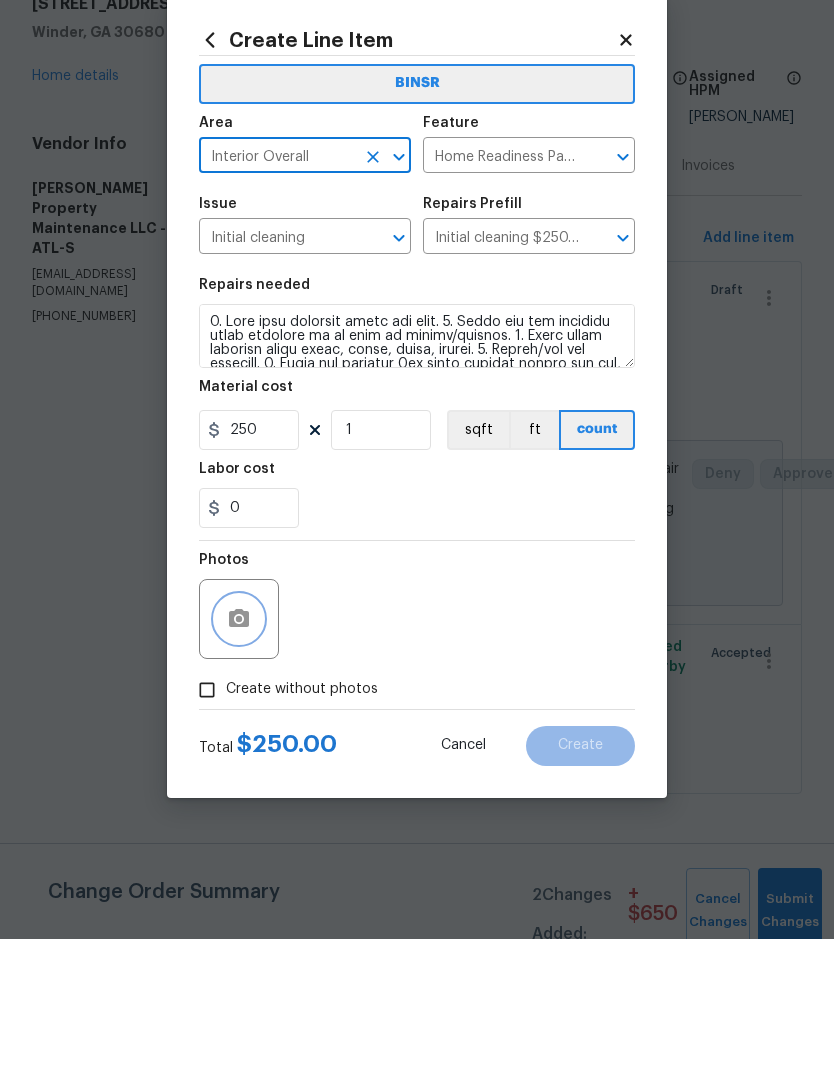 click 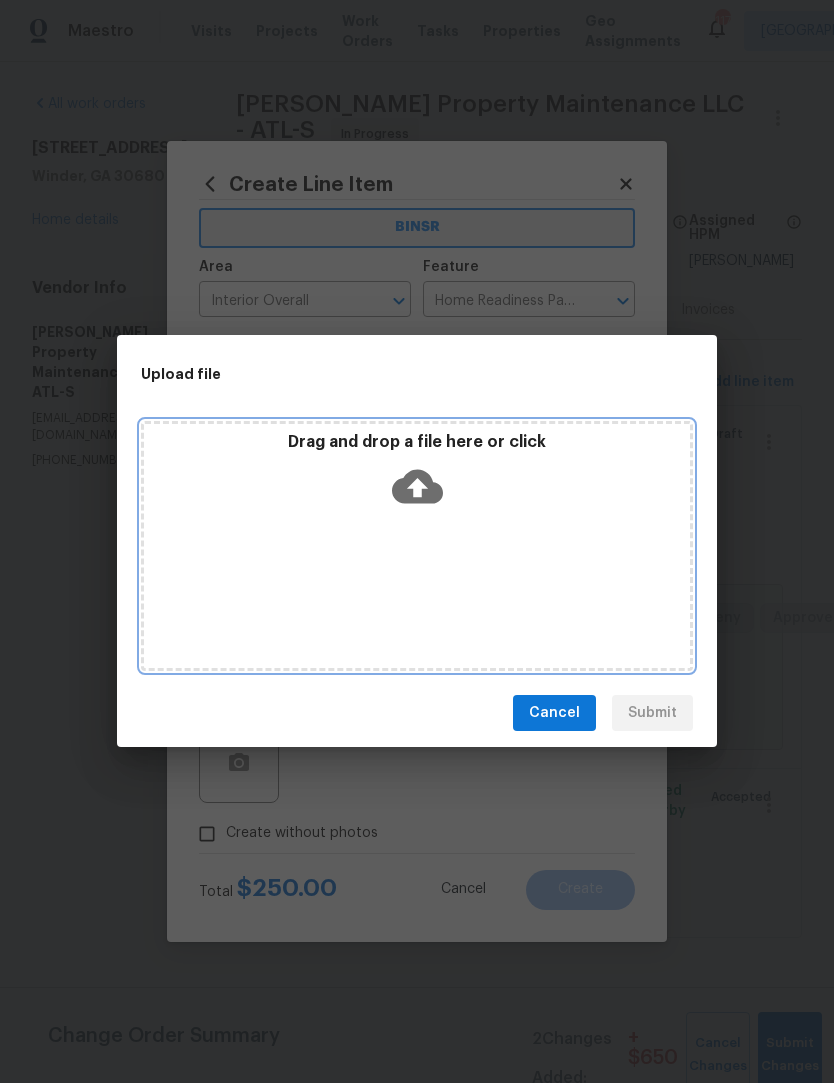click 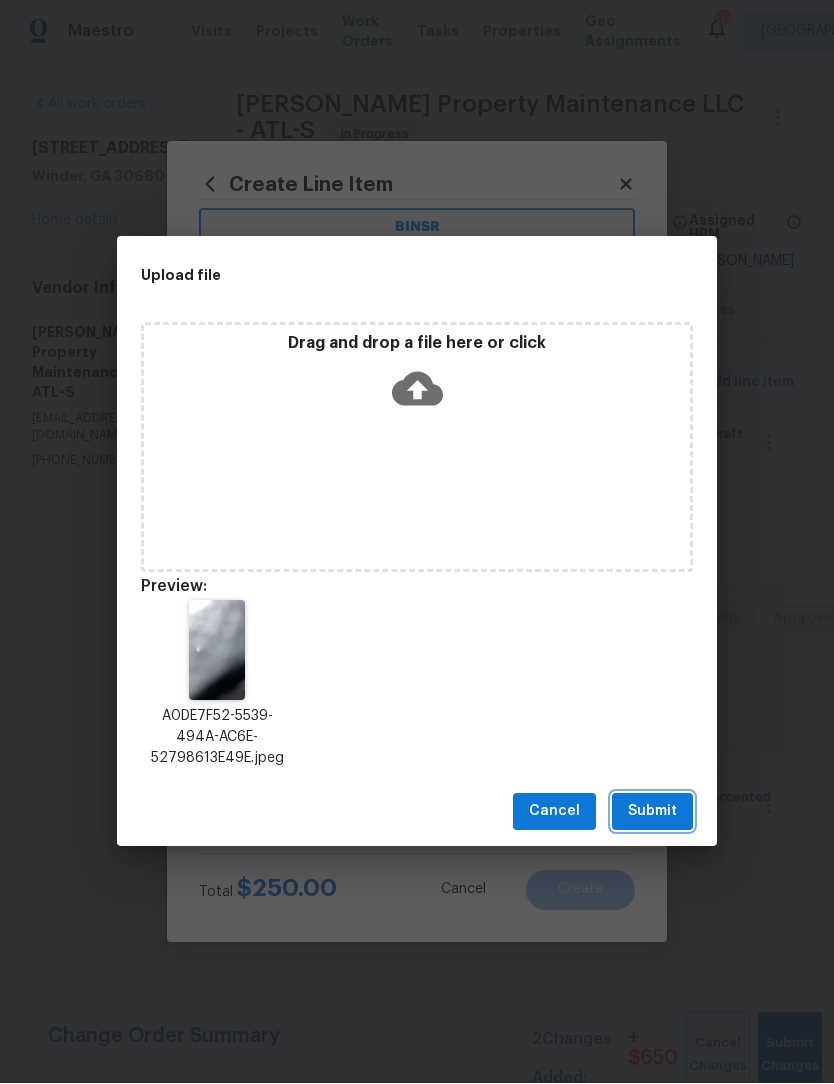 click on "Submit" at bounding box center (652, 812) 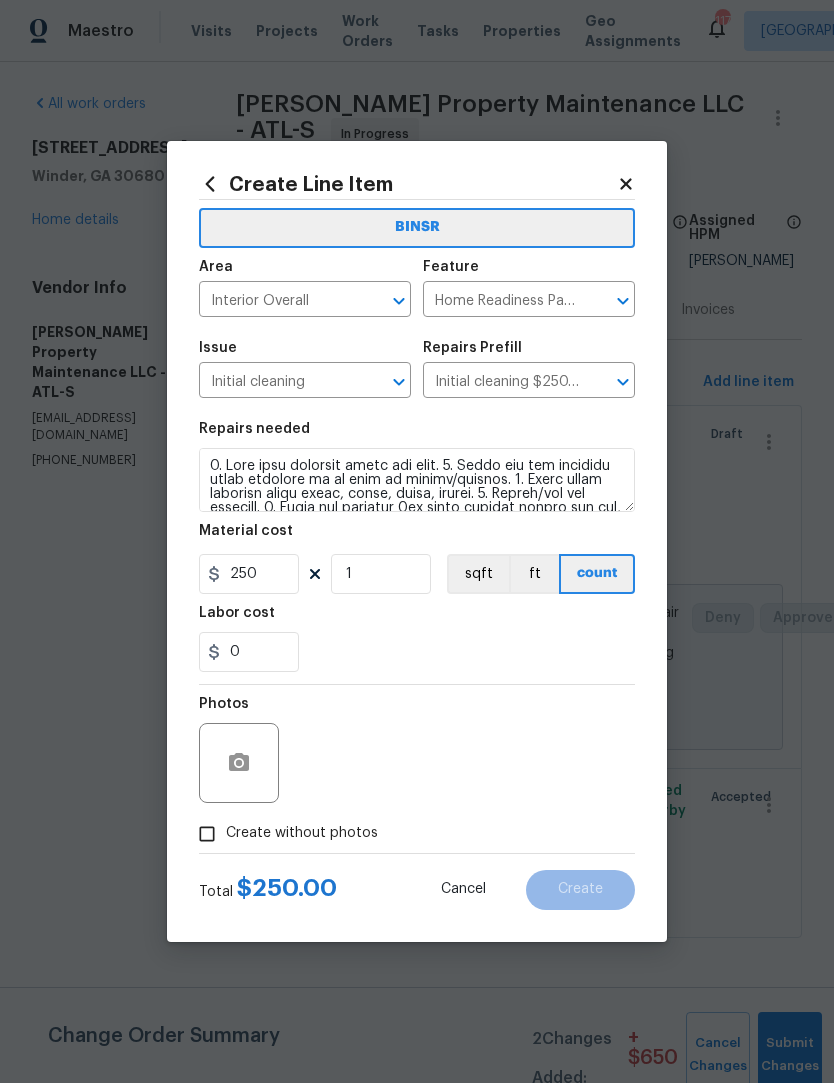 click on "Create without photos" at bounding box center [207, 835] 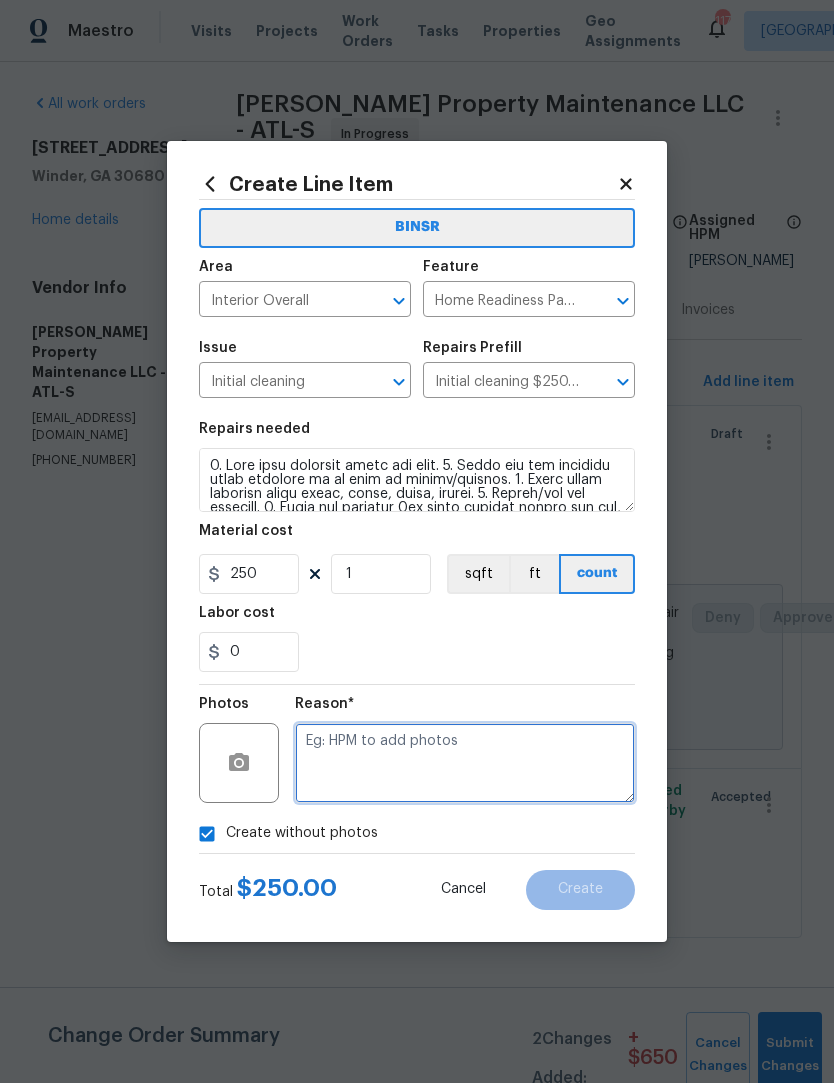 click at bounding box center (465, 764) 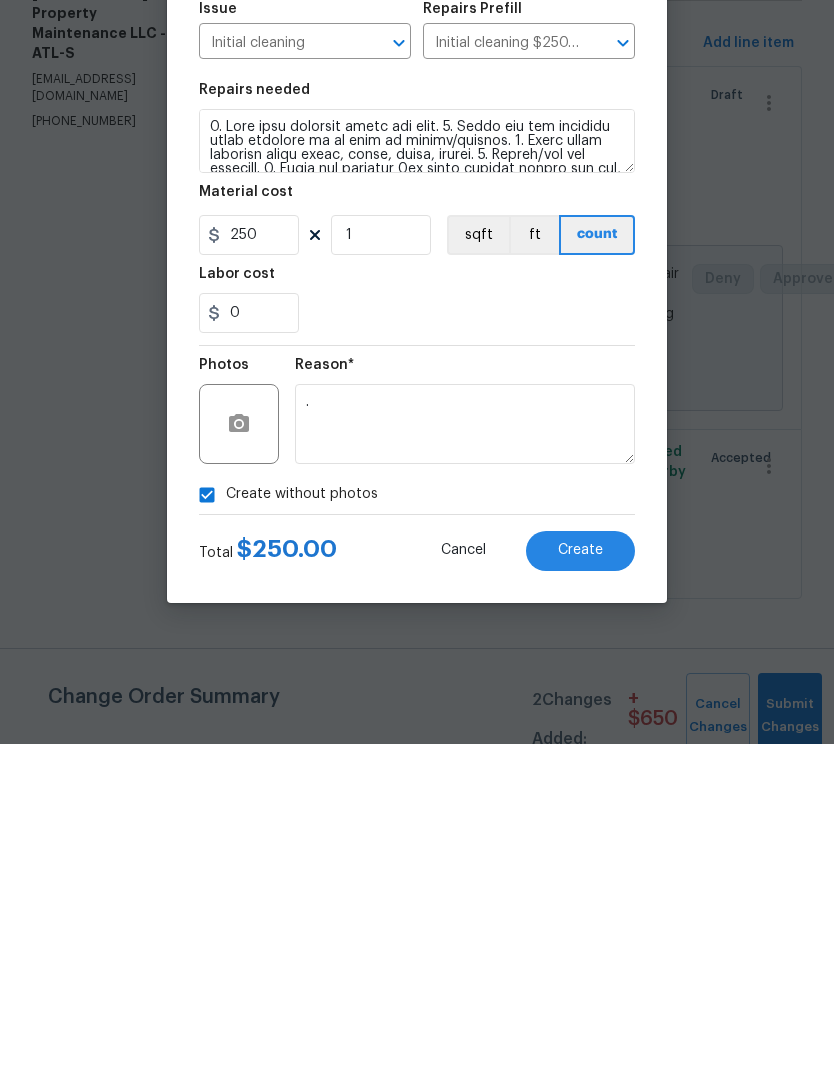 scroll, scrollTop: 0, scrollLeft: 0, axis: both 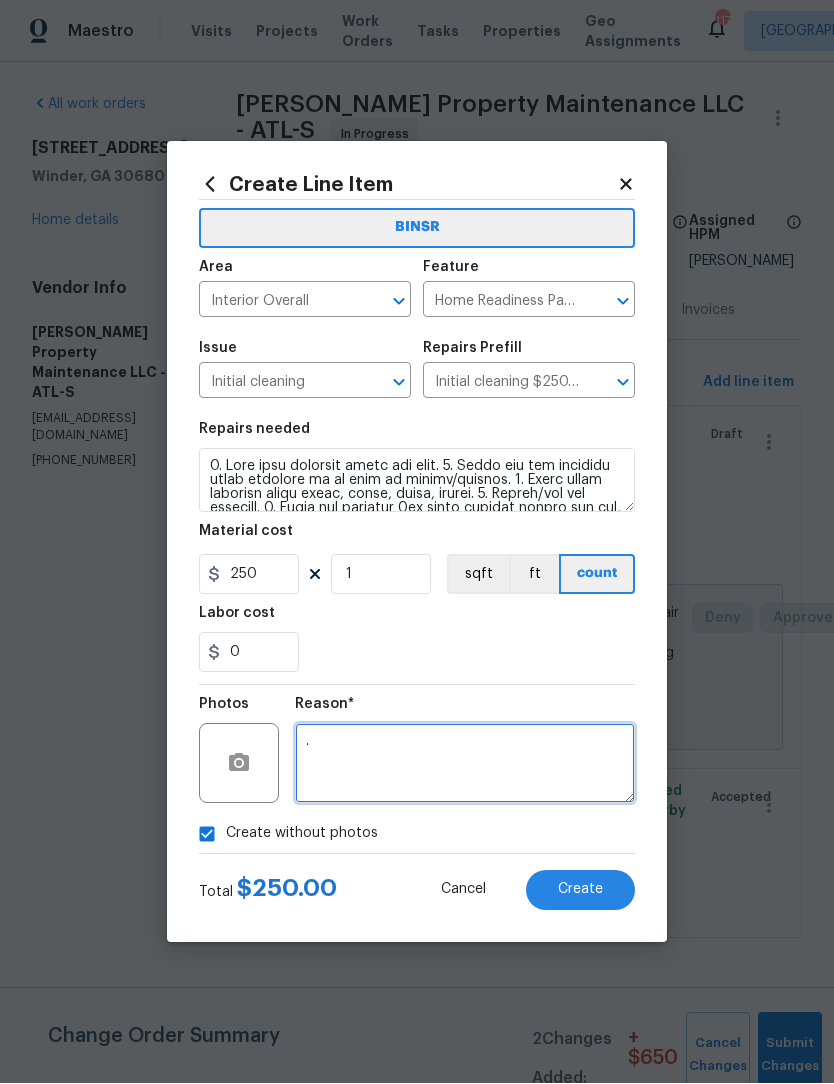 type on "." 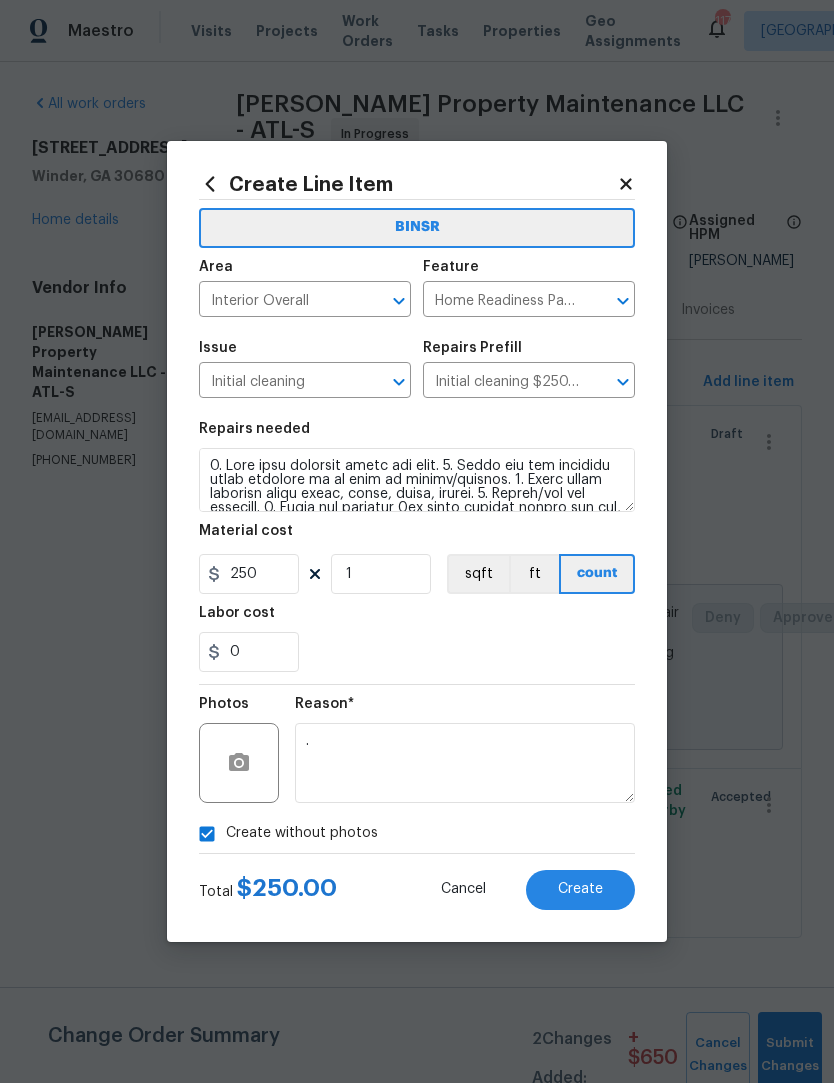 click on "Create" at bounding box center (580, 891) 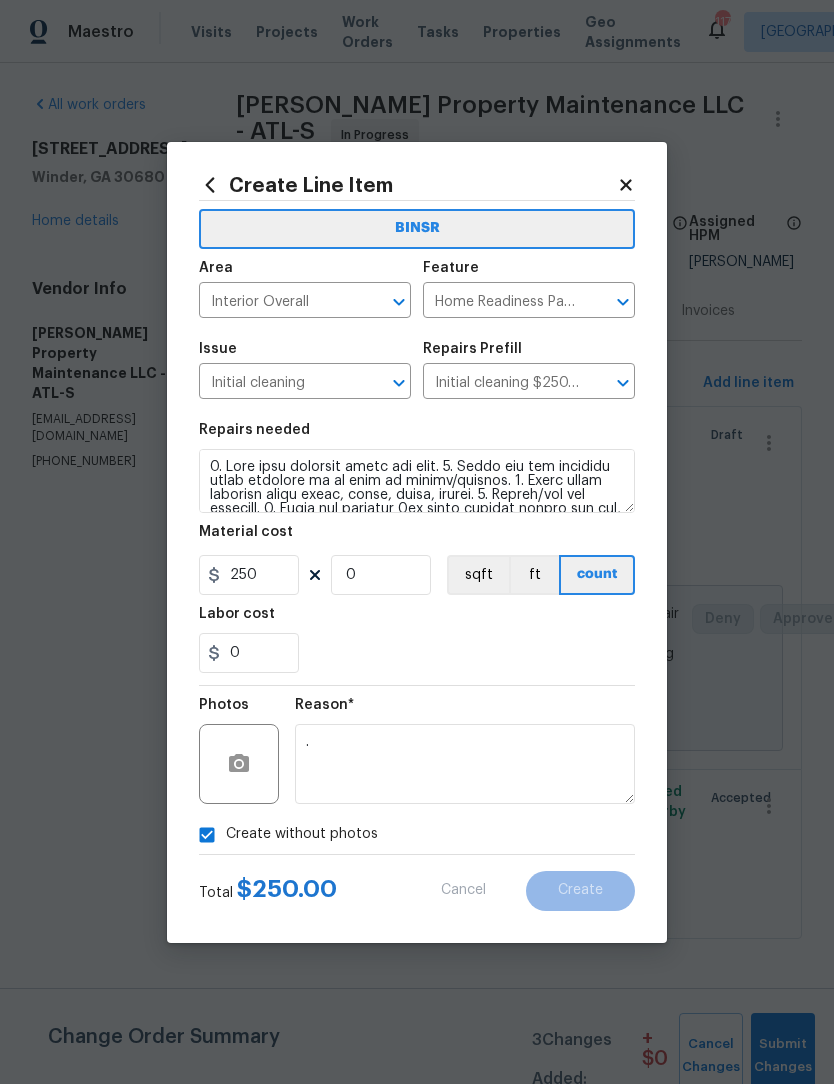 click at bounding box center [585, 842] 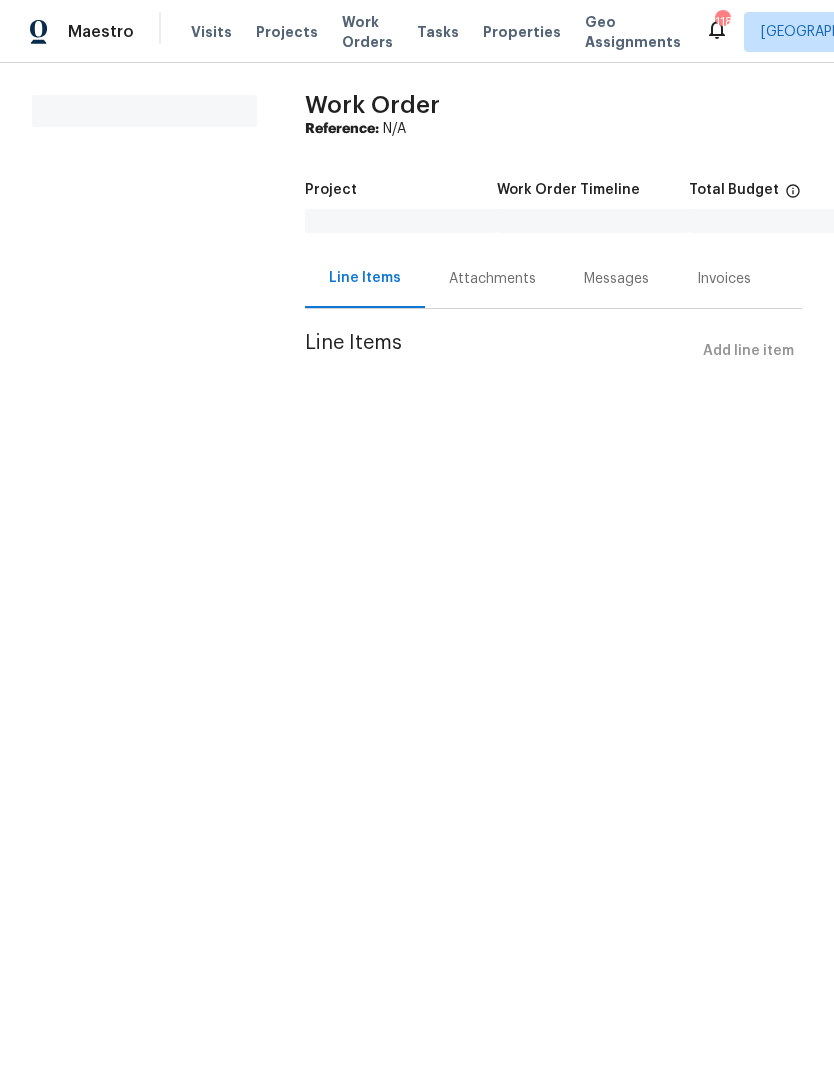 scroll, scrollTop: 0, scrollLeft: 0, axis: both 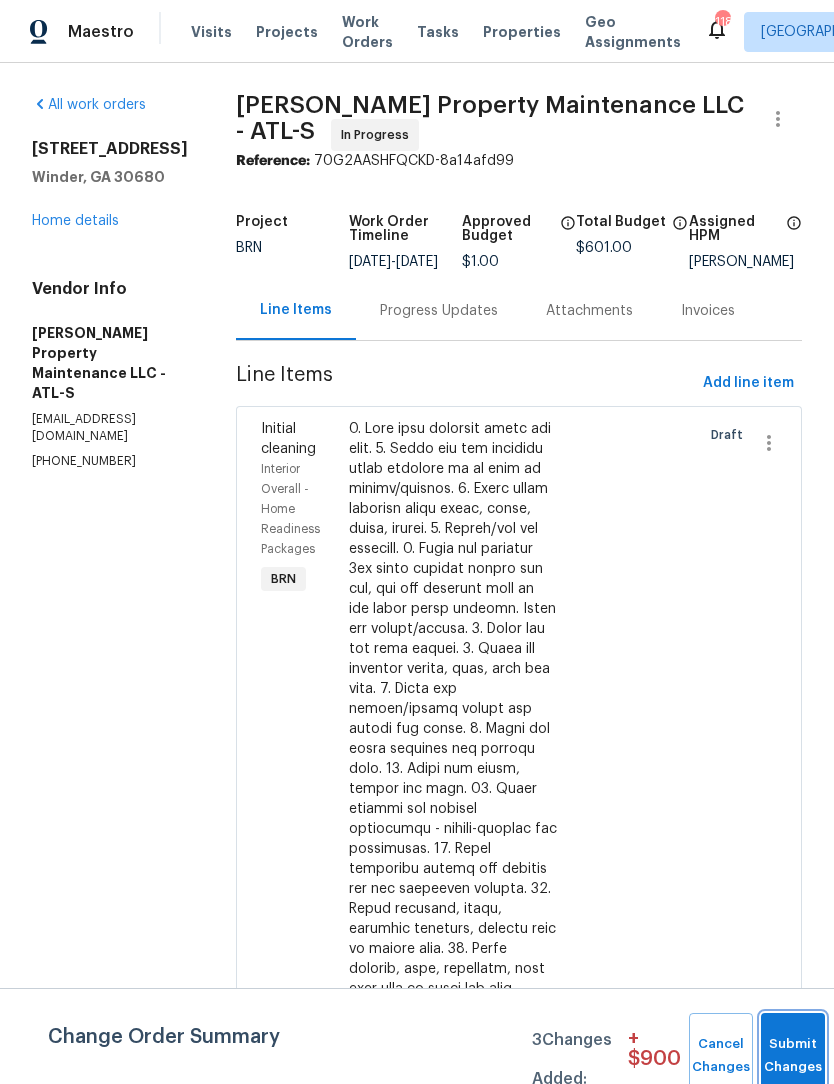 click on "Submit Changes" at bounding box center [793, 1056] 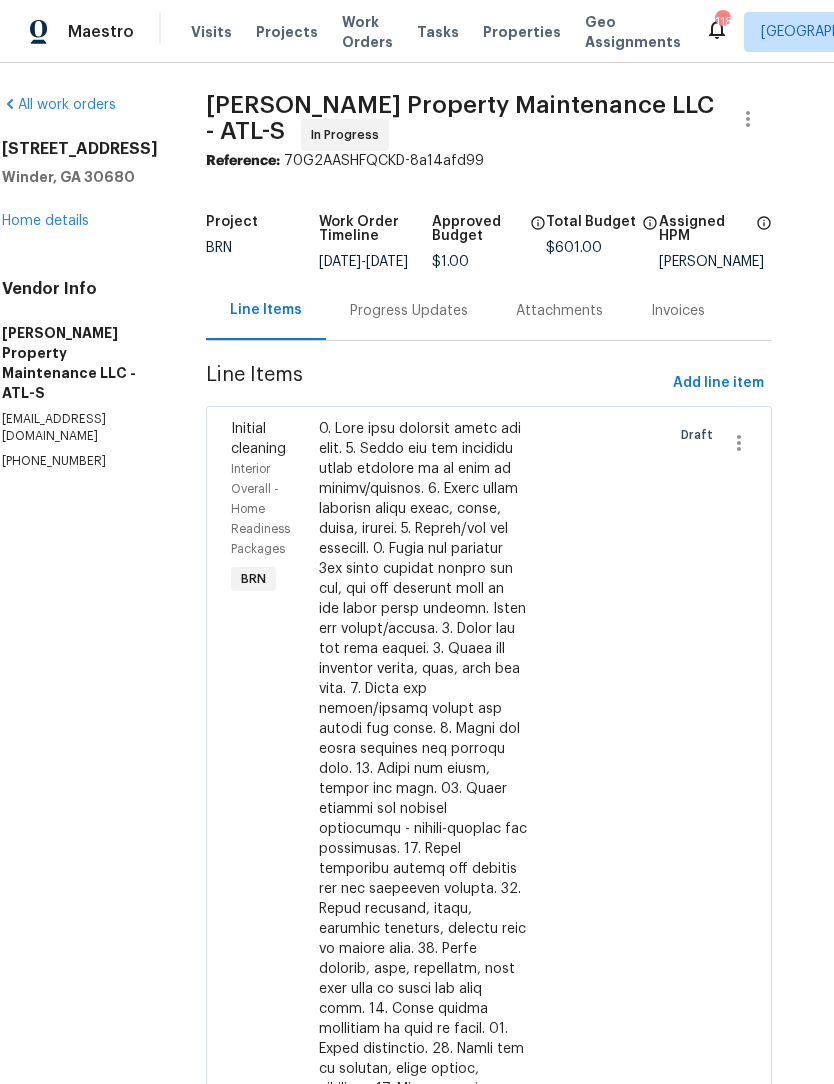 scroll, scrollTop: 0, scrollLeft: 30, axis: horizontal 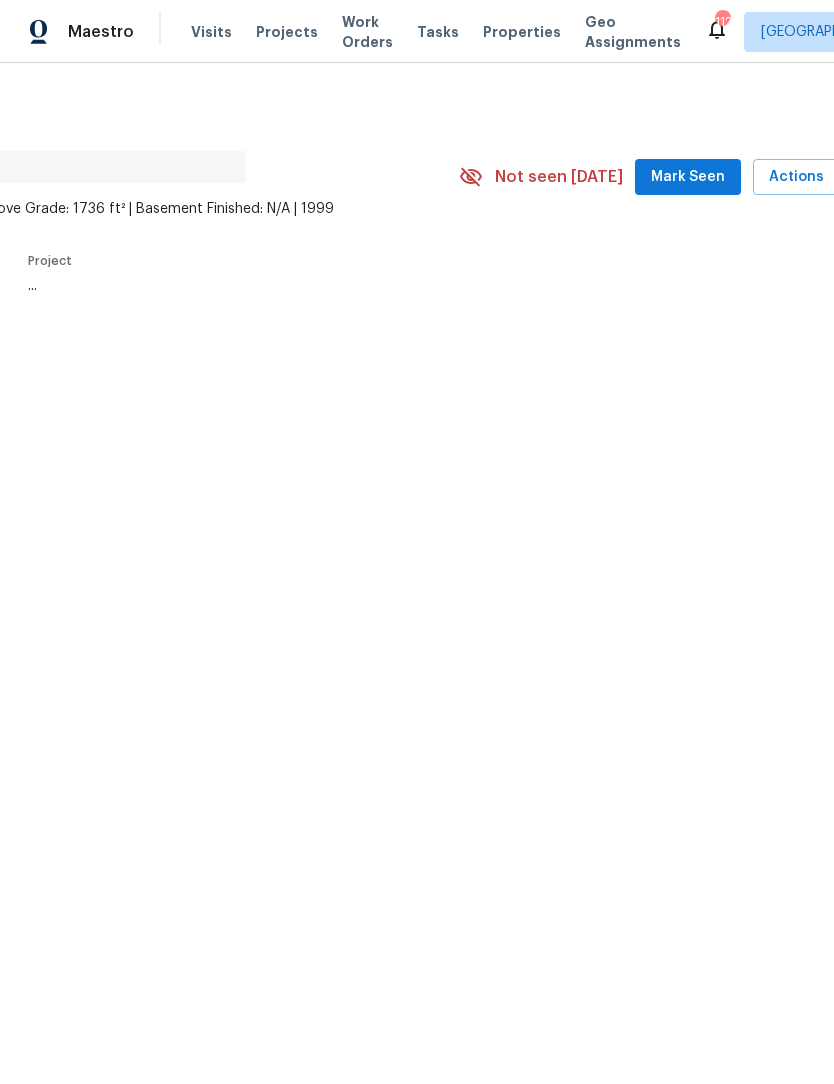 click on "Mark Seen" at bounding box center [688, 177] 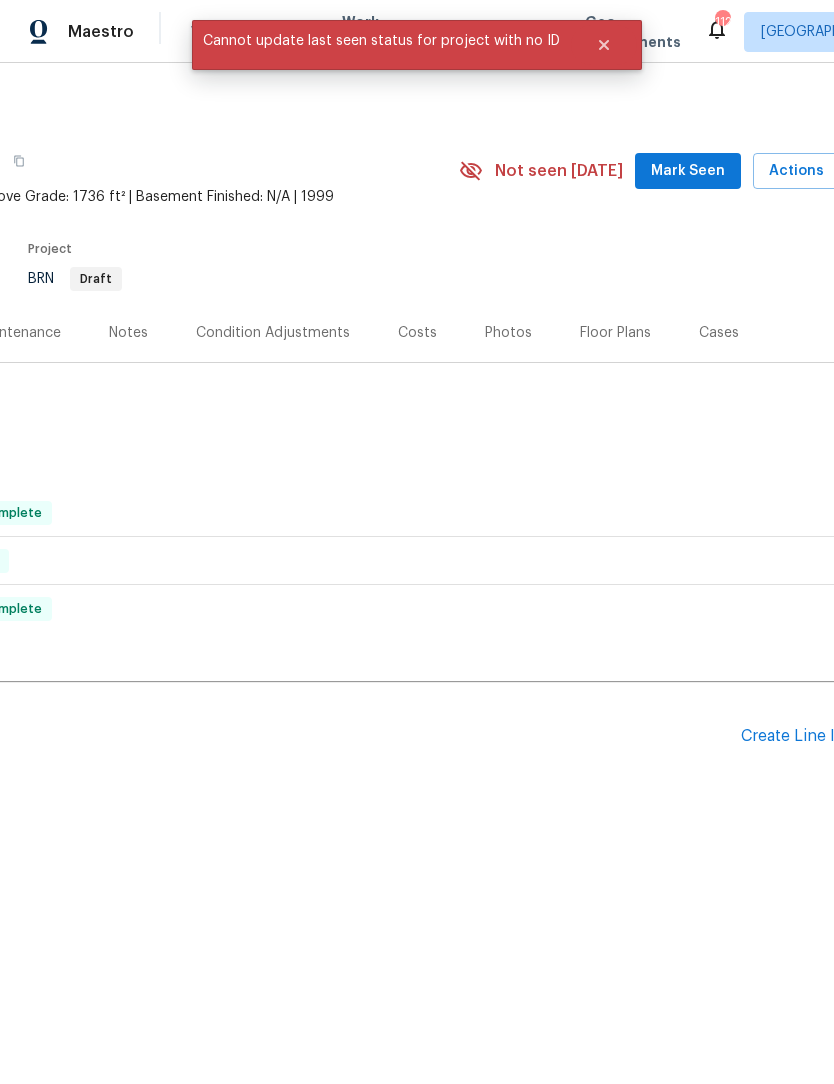 click on "Mark Seen" at bounding box center (688, 171) 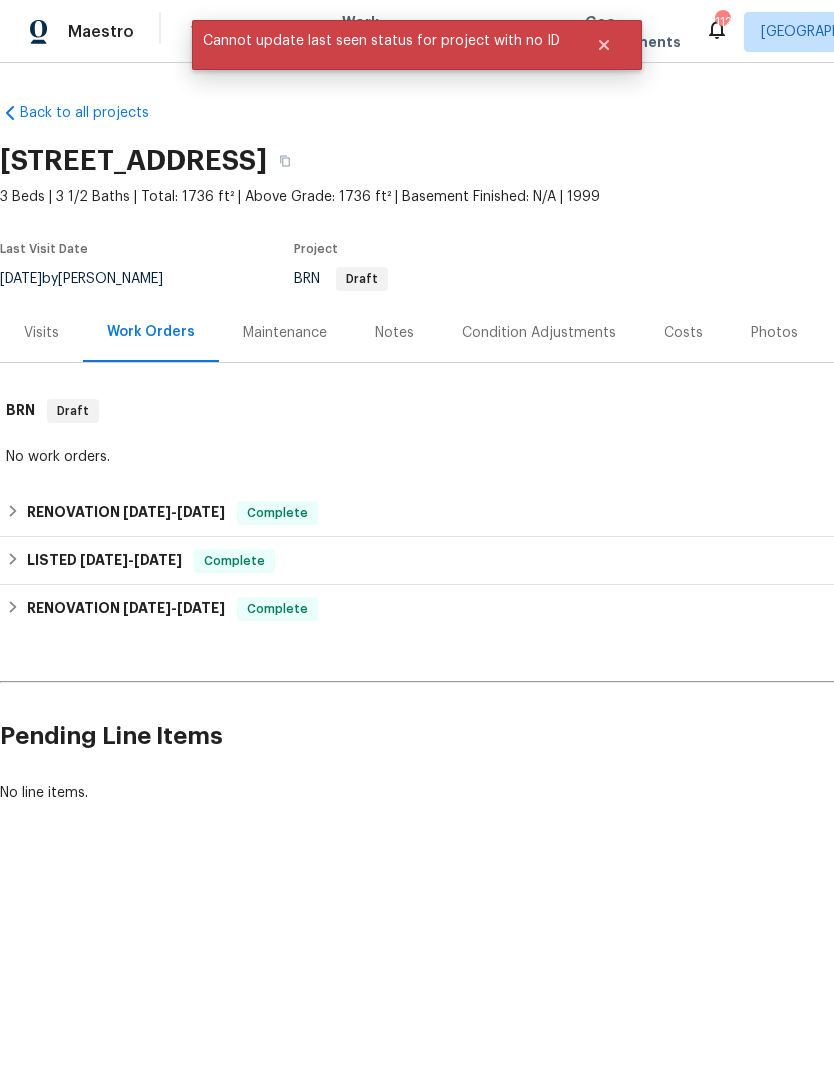 scroll, scrollTop: 0, scrollLeft: 0, axis: both 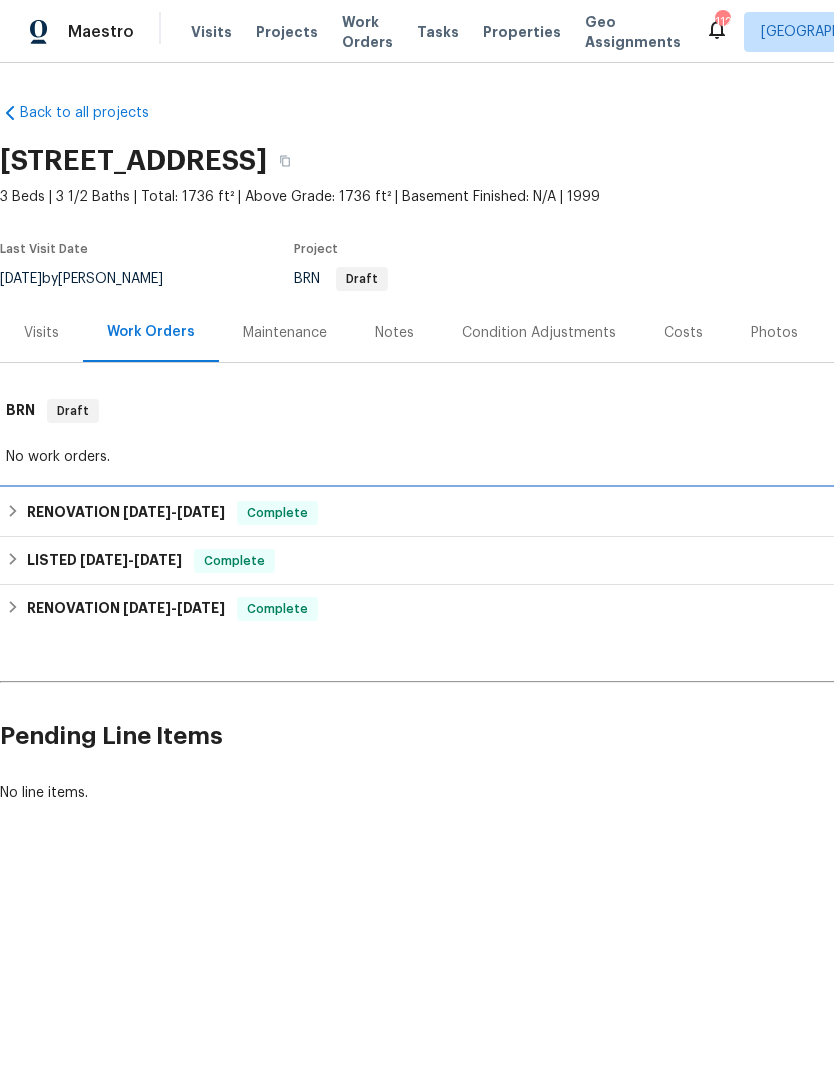 click on "RENOVATION   [DATE]  -  [DATE] Complete" at bounding box center (565, 513) 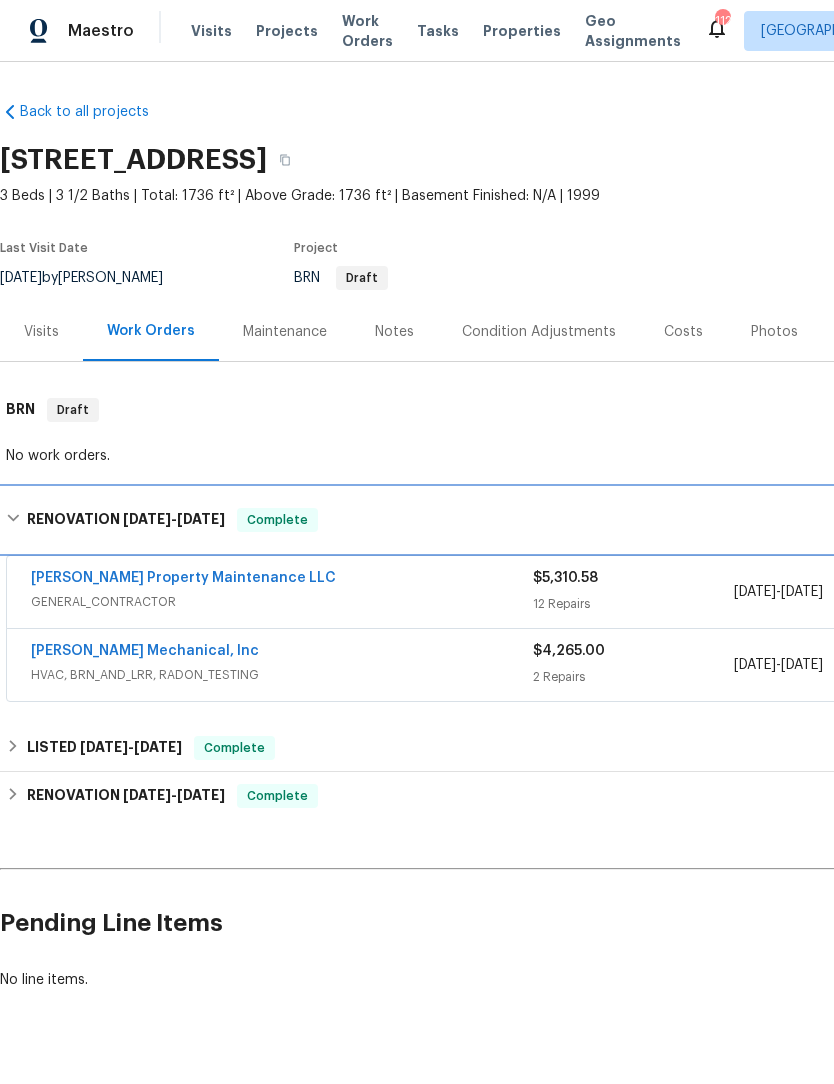 scroll, scrollTop: 25, scrollLeft: 0, axis: vertical 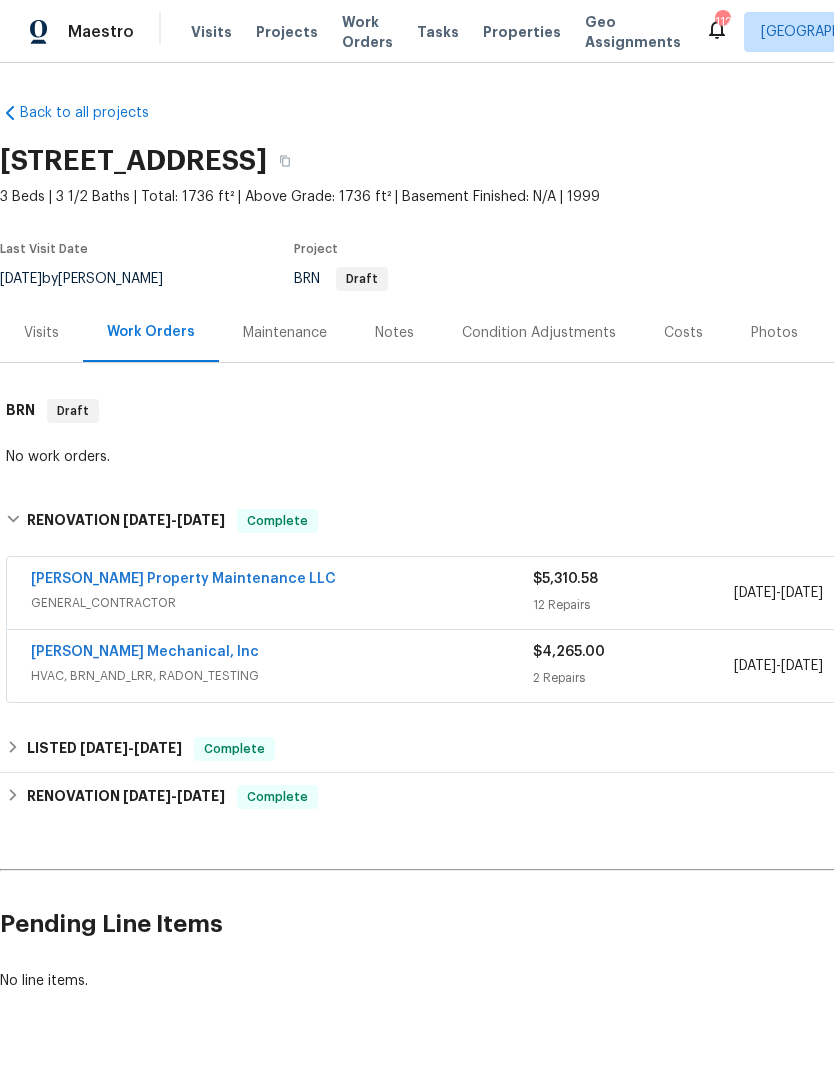 click on "[PERSON_NAME] Mechanical, Inc" at bounding box center (145, 652) 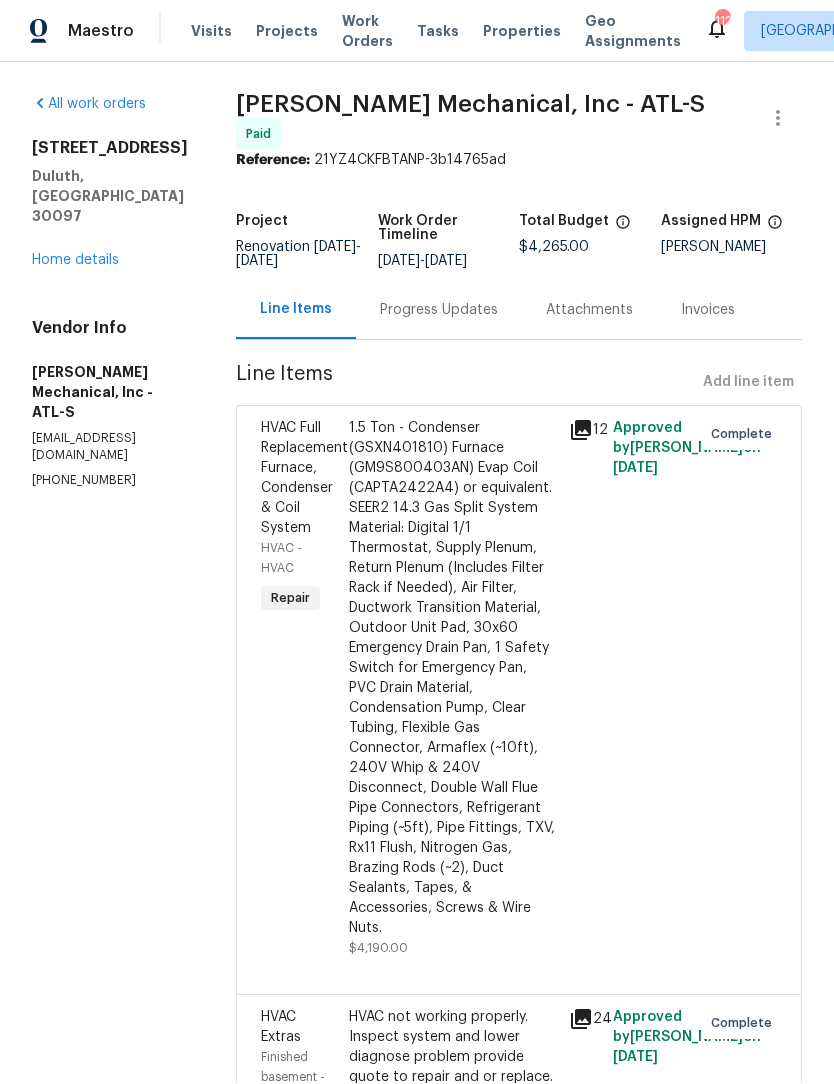 scroll, scrollTop: 1, scrollLeft: 0, axis: vertical 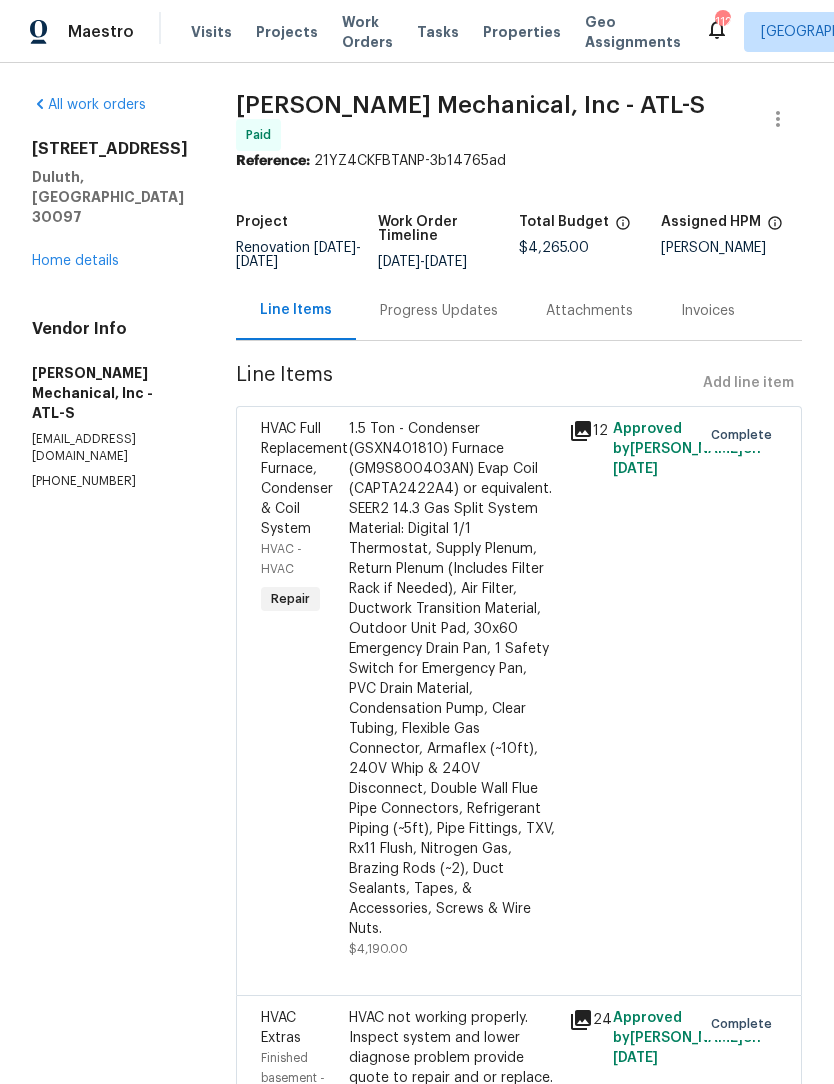 click on "Attachments" at bounding box center [589, 311] 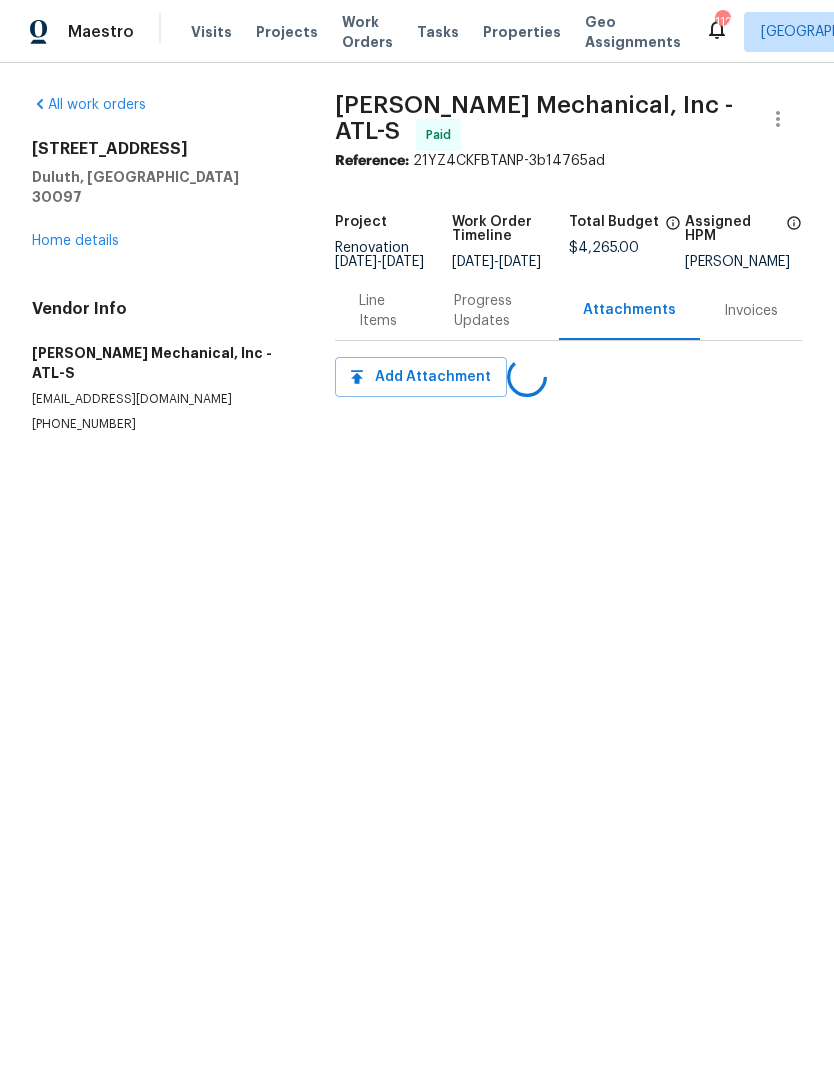 scroll, scrollTop: 0, scrollLeft: 0, axis: both 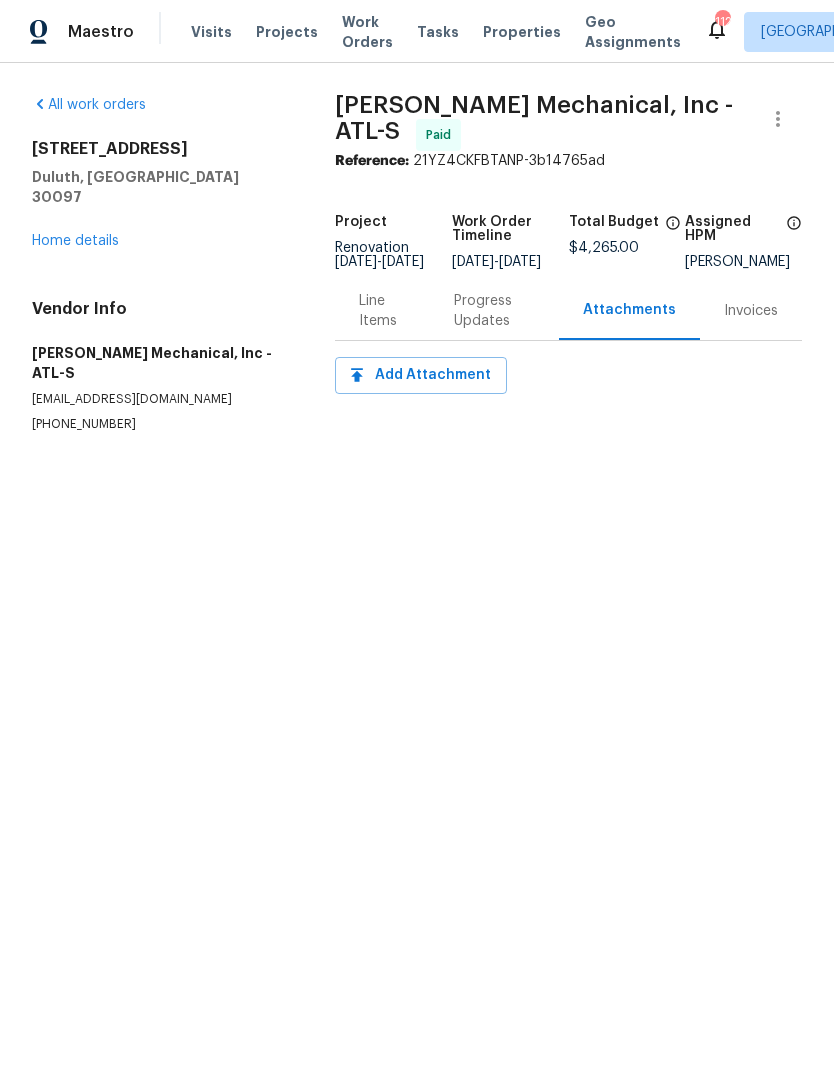 click on "Line Items" at bounding box center [382, 311] 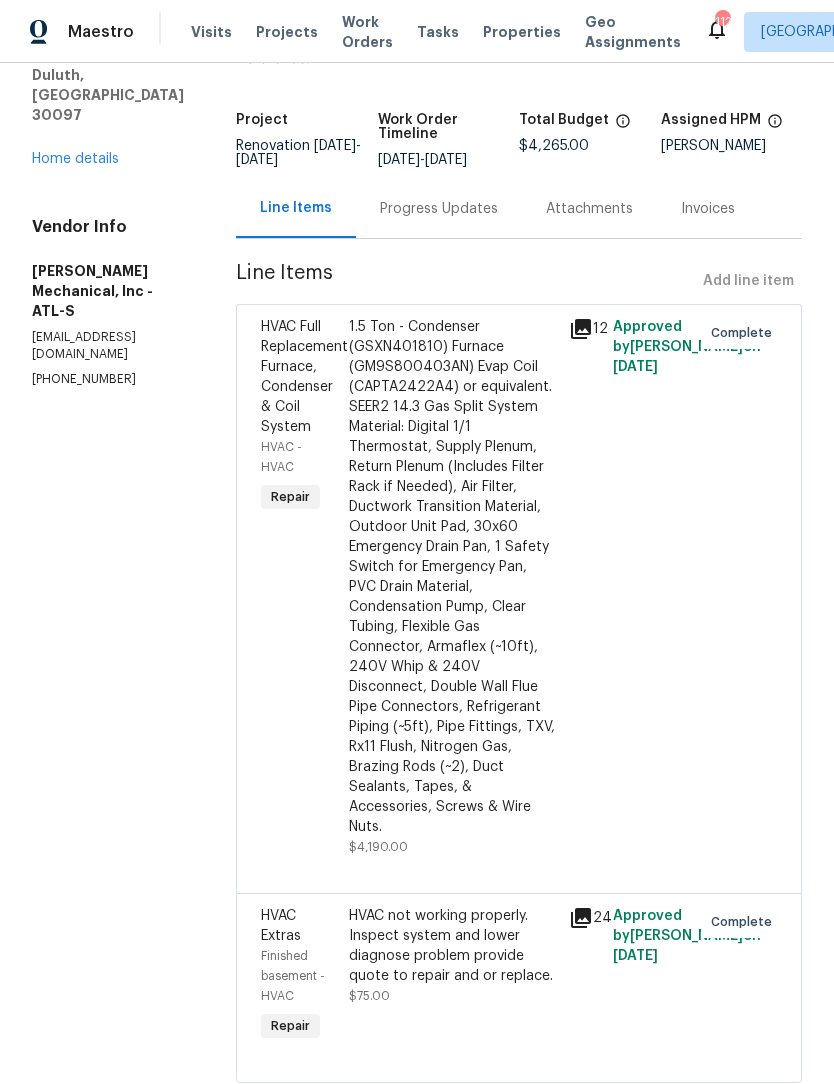 scroll, scrollTop: 101, scrollLeft: 0, axis: vertical 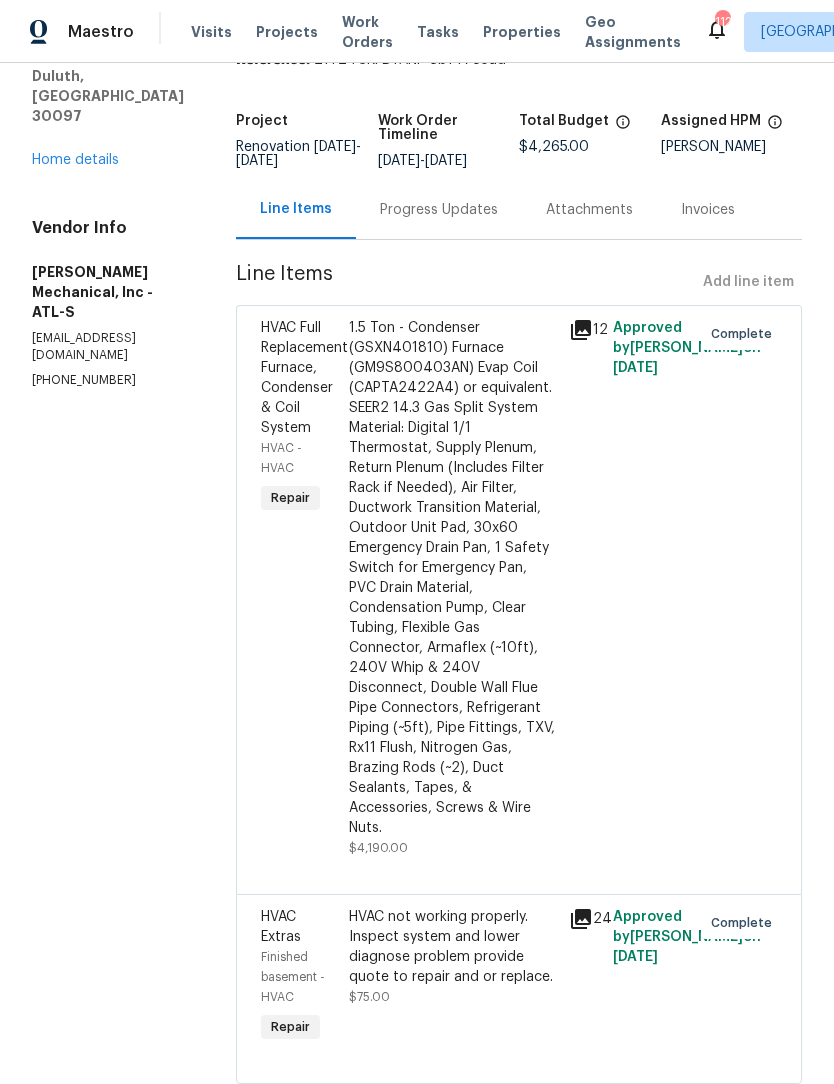 click on "Progress Updates" at bounding box center [439, 210] 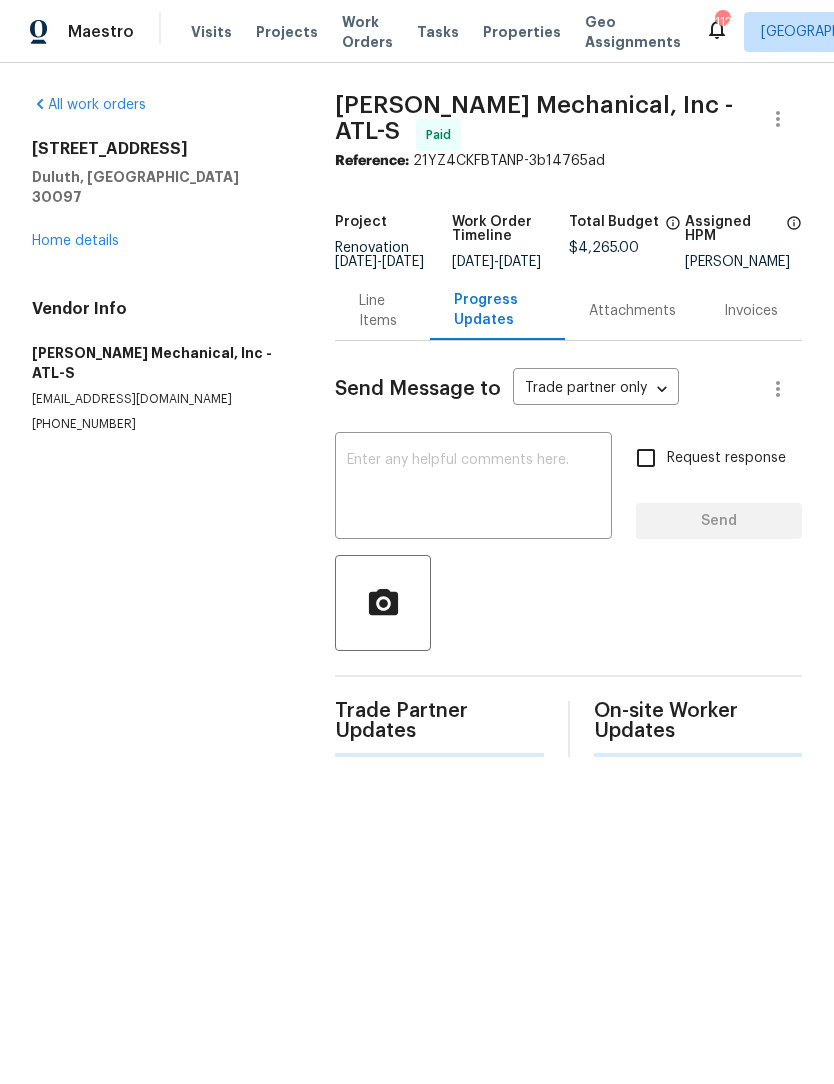scroll, scrollTop: 0, scrollLeft: 0, axis: both 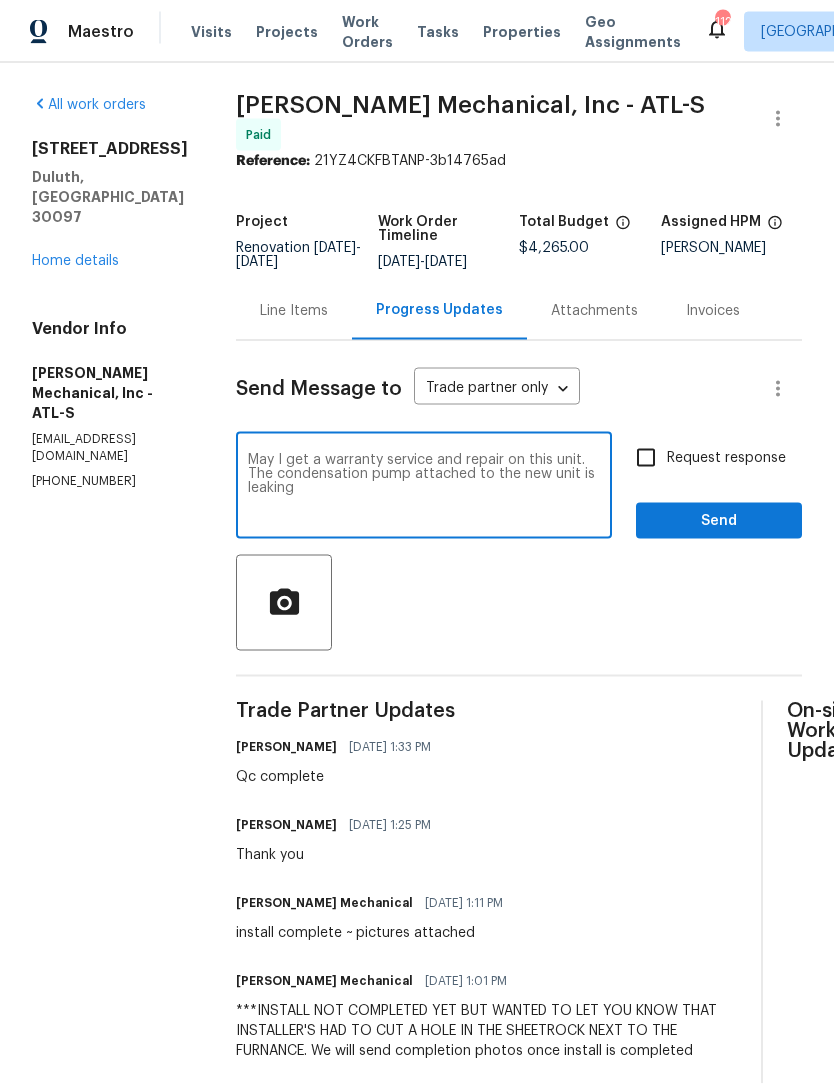 type on "May I get a warranty service and repair on this unit.  The condensation pump attached to the new unit is leaking" 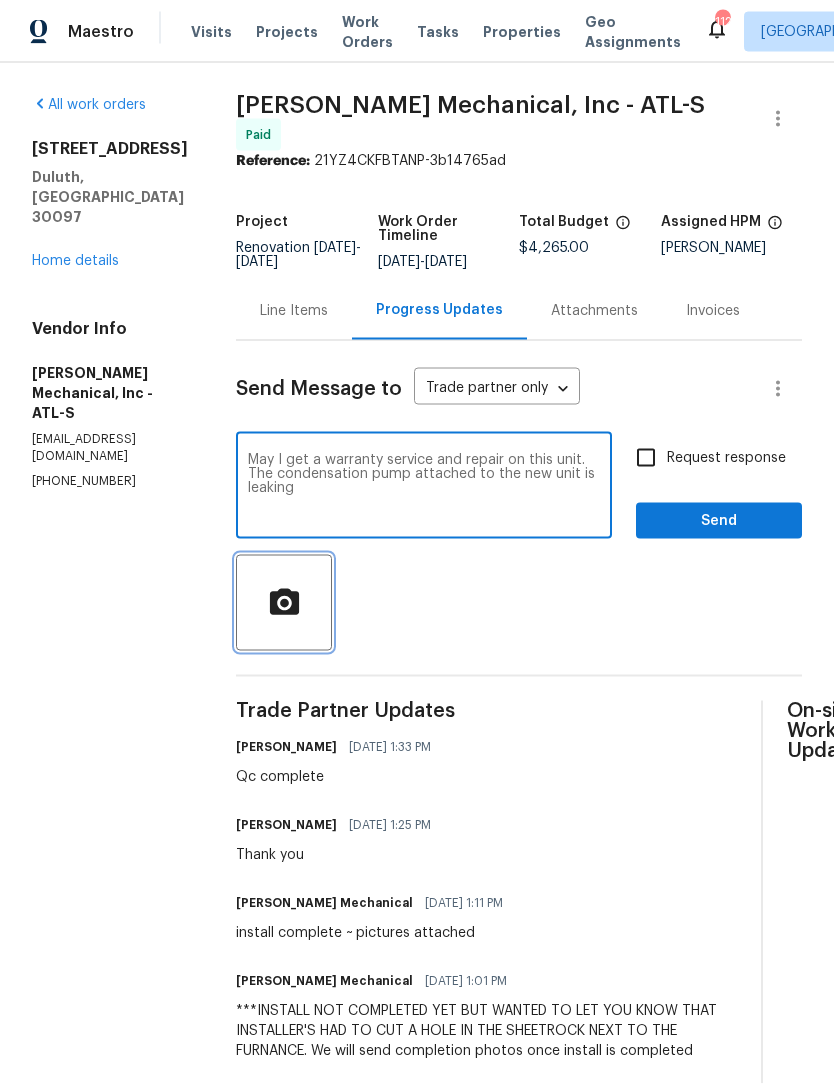 click 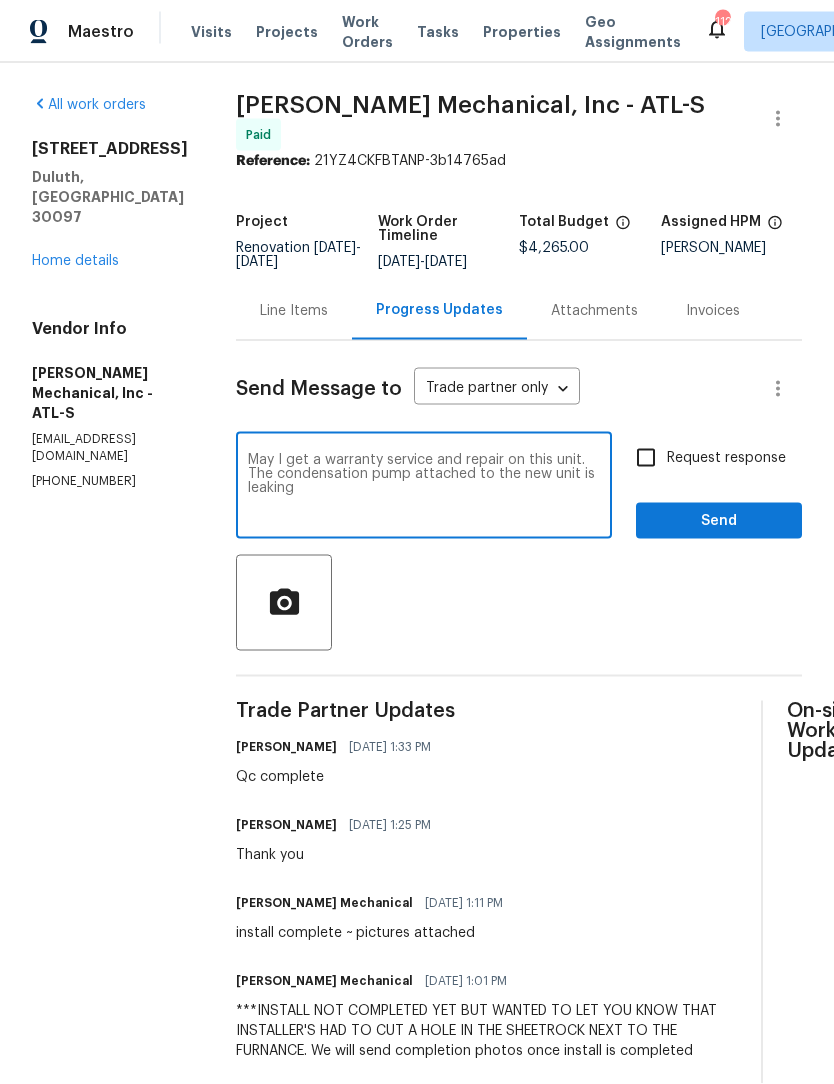 scroll, scrollTop: 1, scrollLeft: 0, axis: vertical 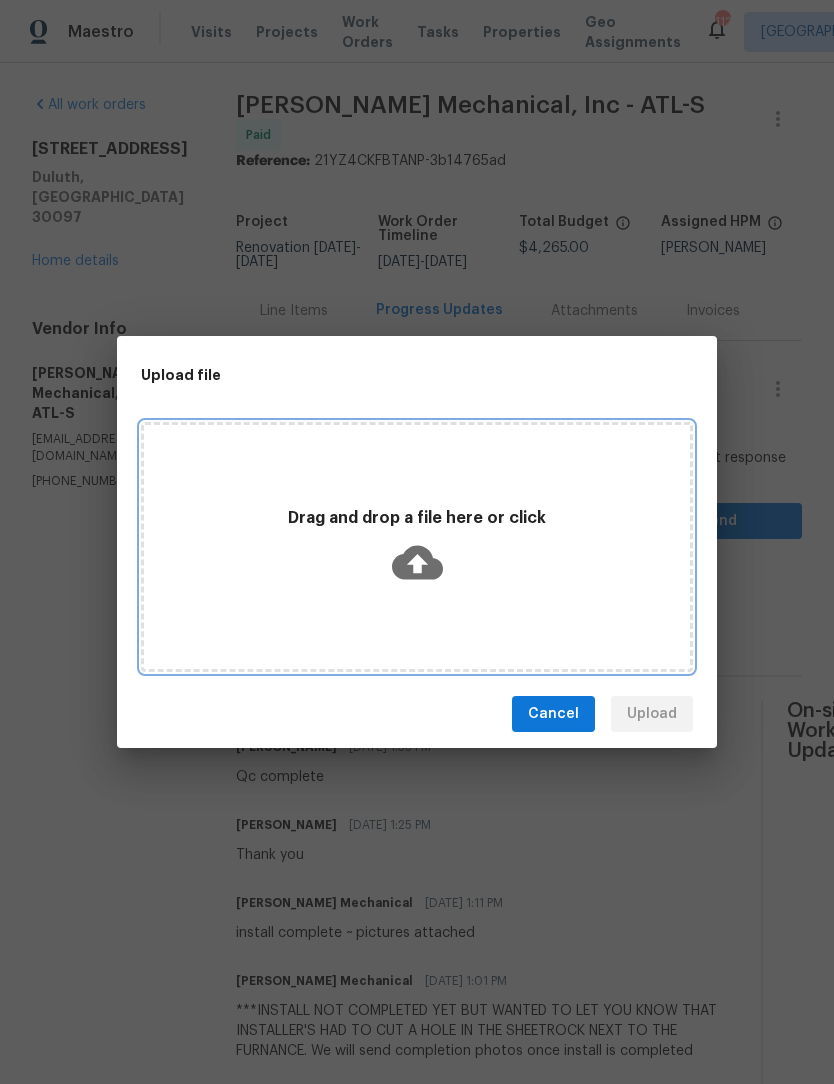 click 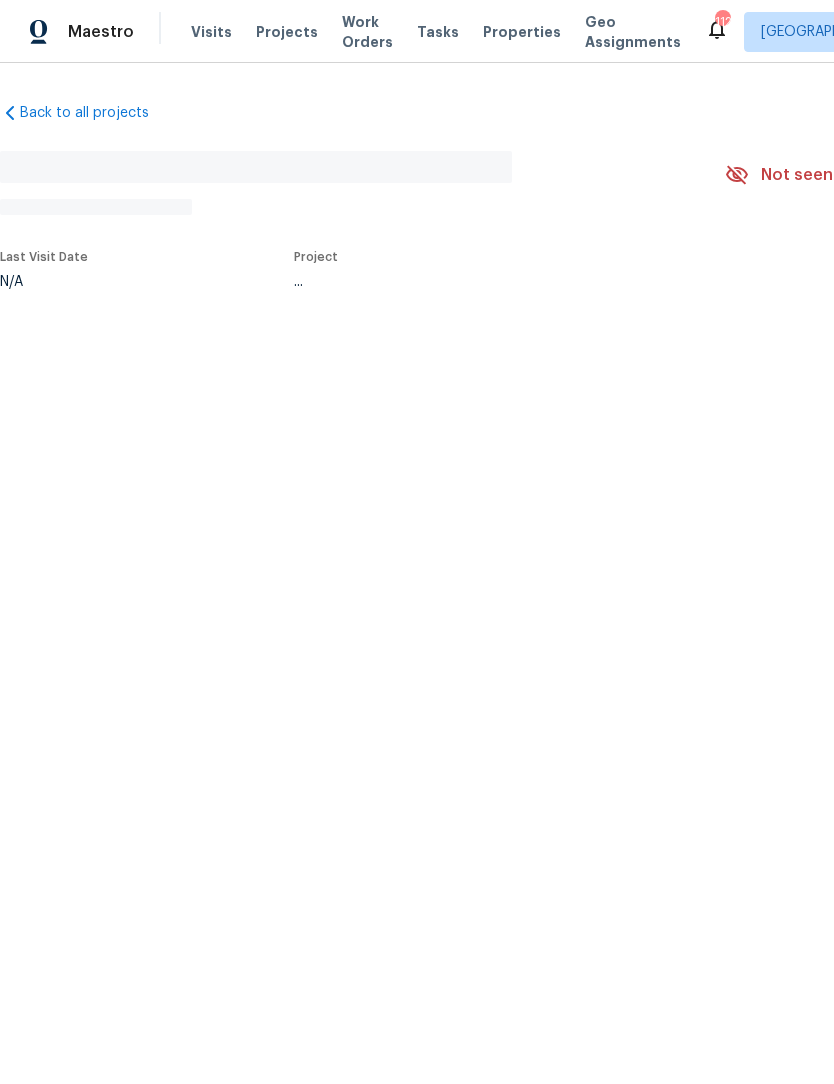 scroll, scrollTop: 0, scrollLeft: 0, axis: both 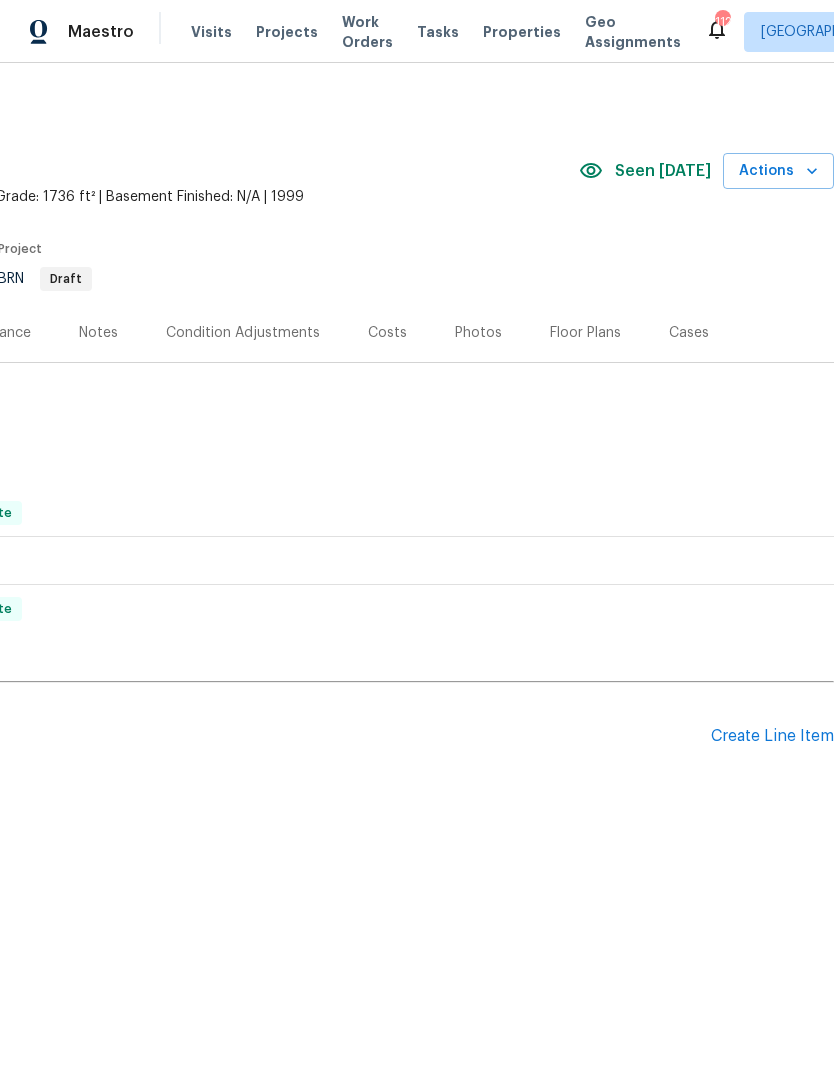 click on "Create Line Item" at bounding box center (772, 736) 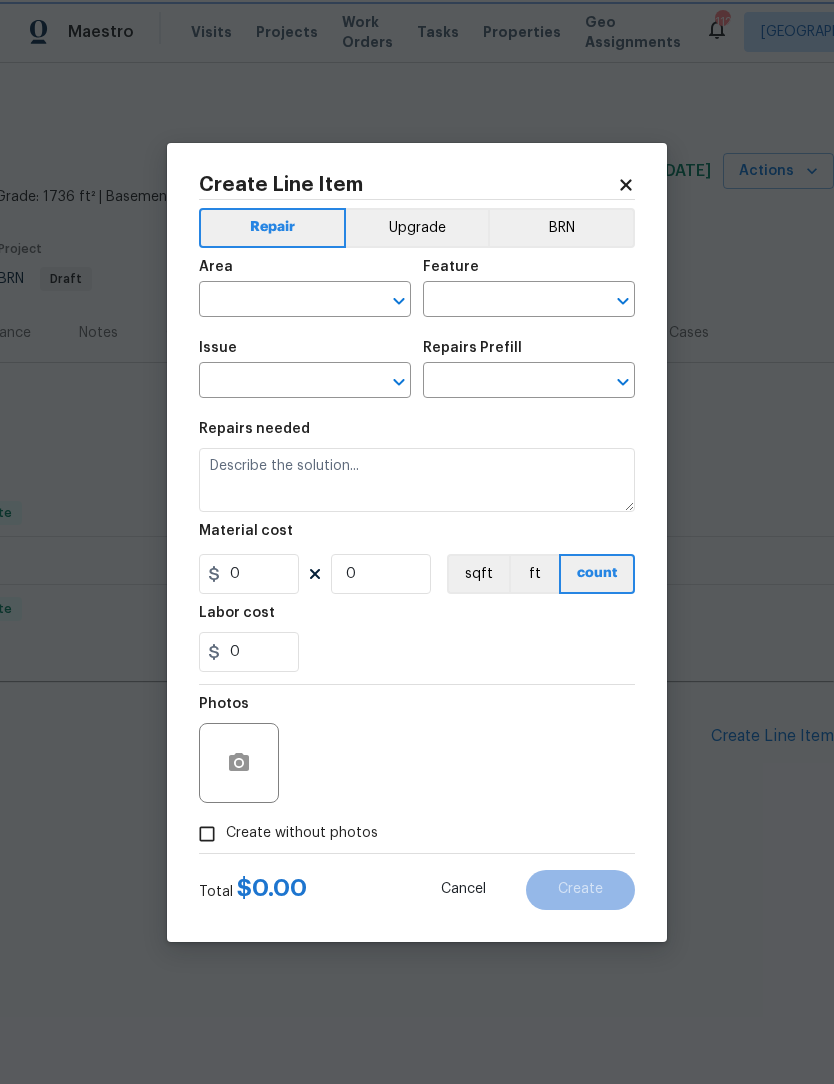 click 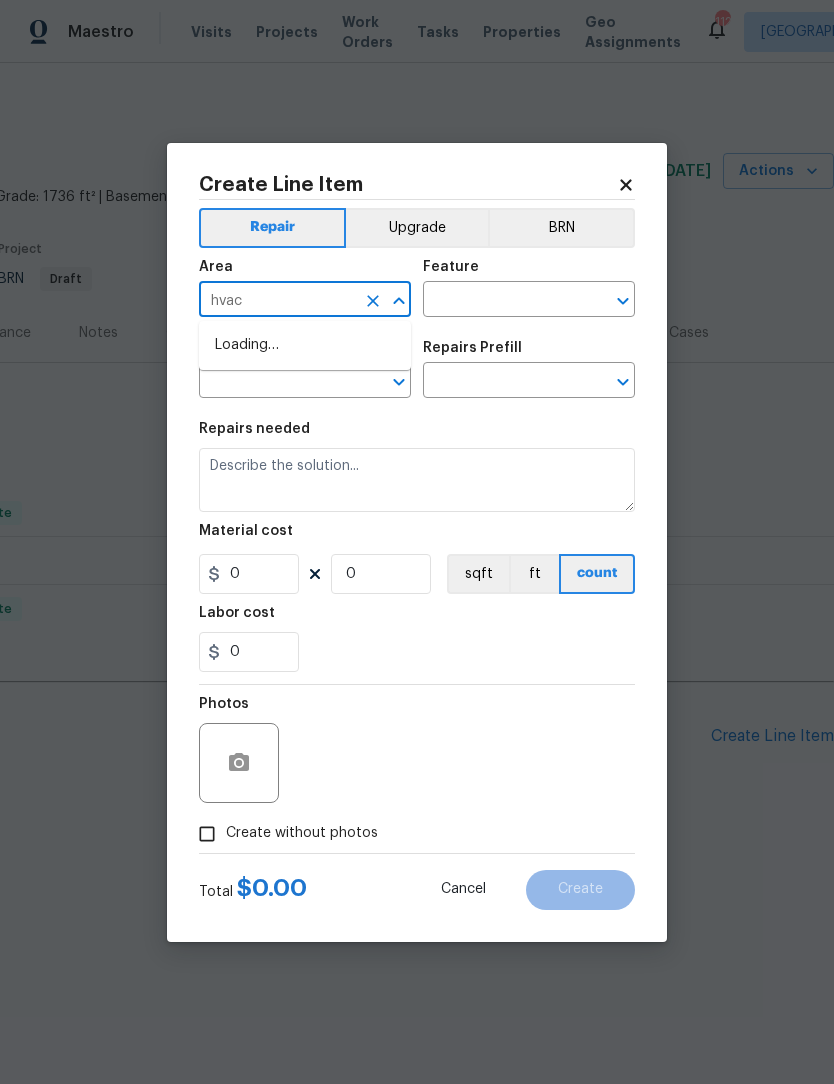 click 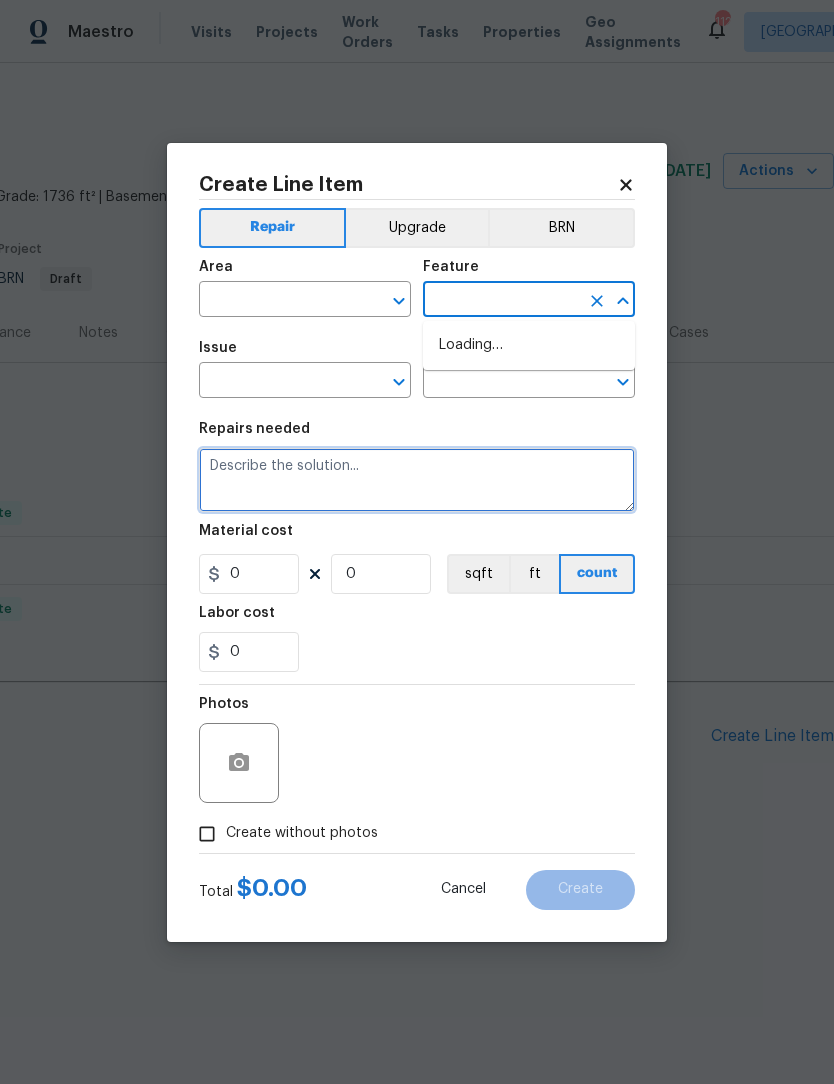 click at bounding box center (417, 480) 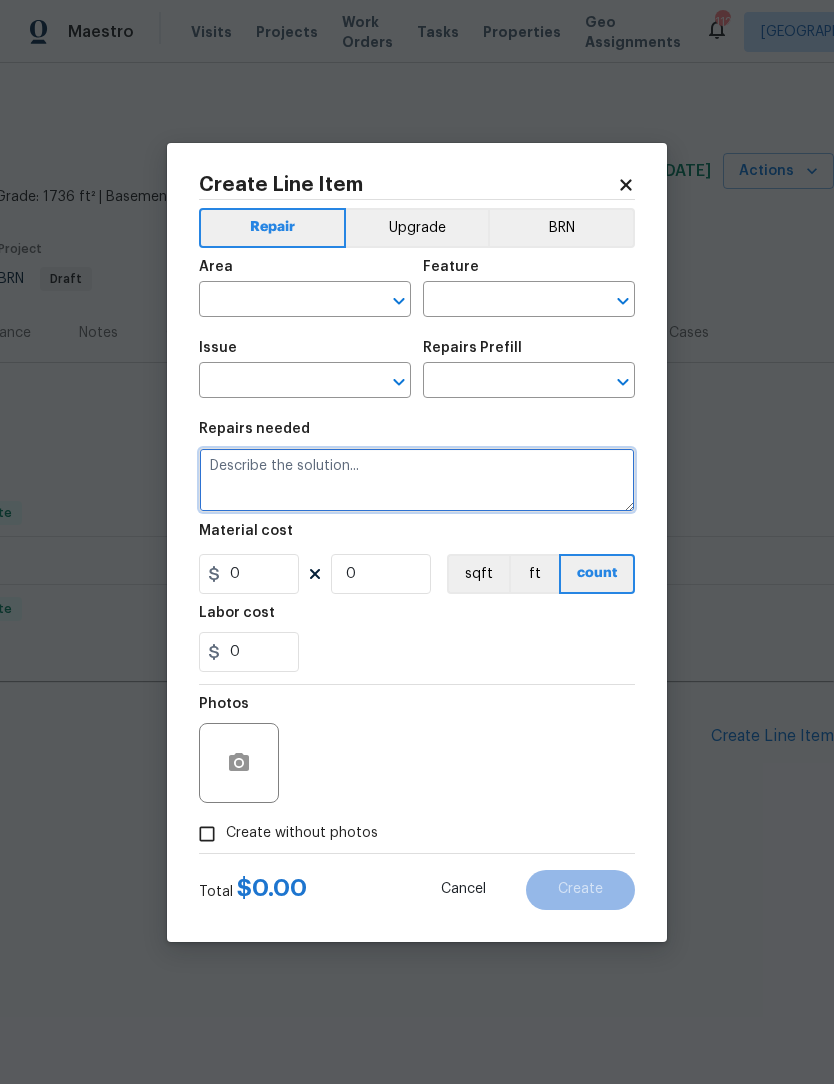 click at bounding box center (417, 480) 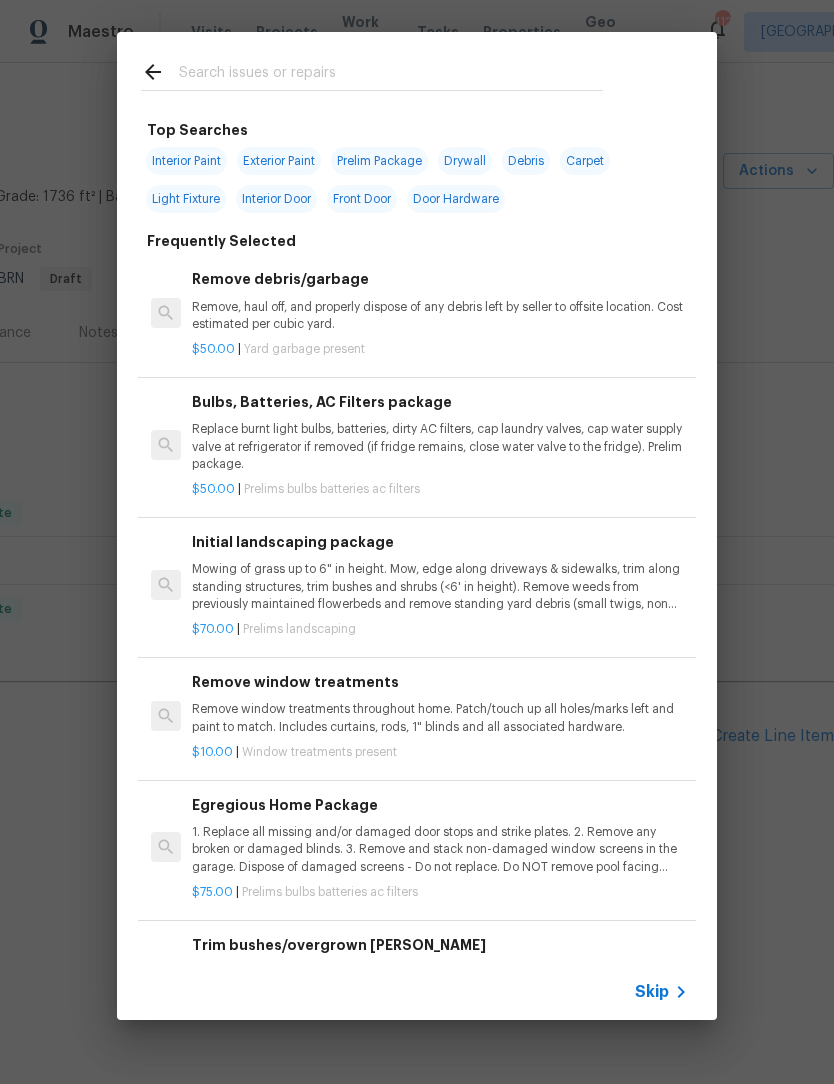 click at bounding box center [391, 75] 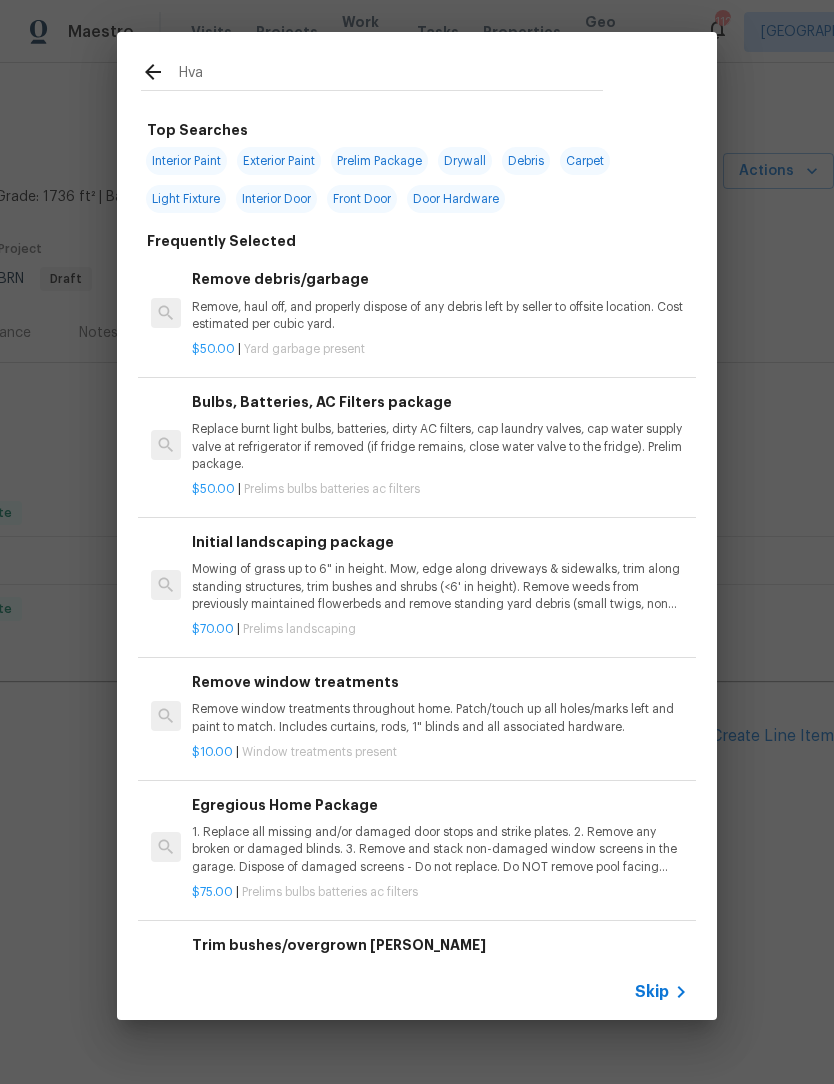 type on "Hvac" 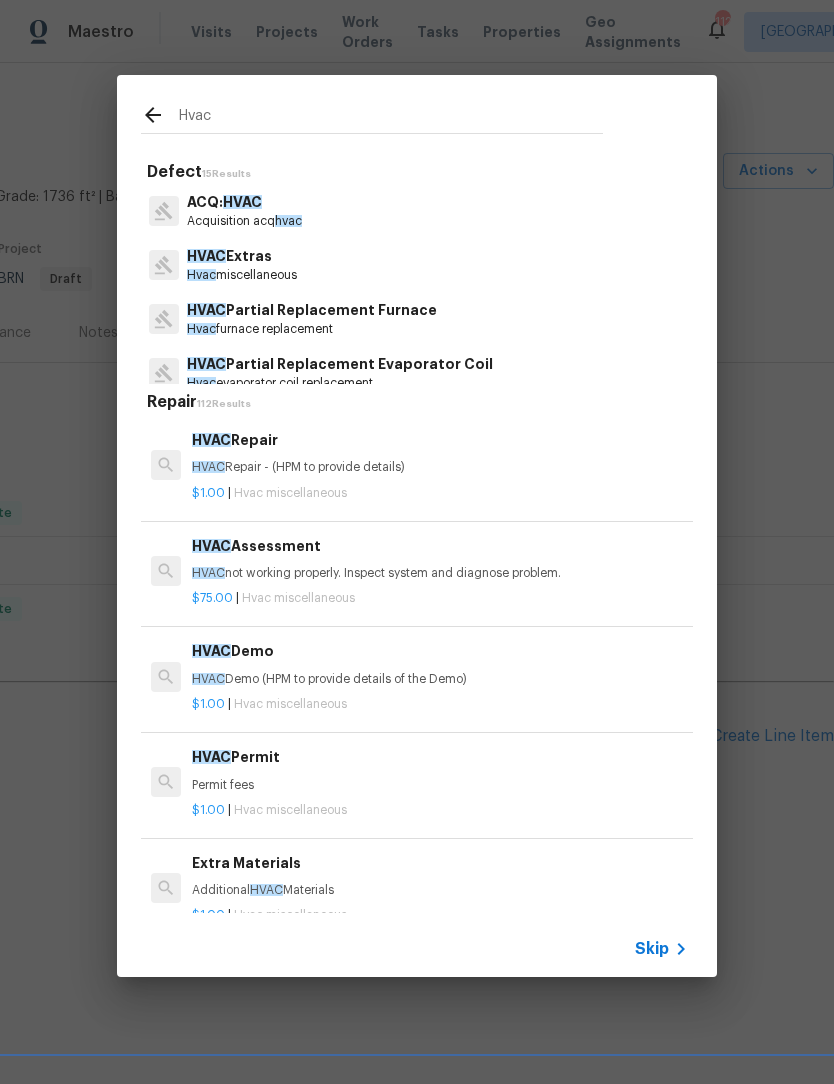 click on "Hvac  miscellaneous" at bounding box center [242, 275] 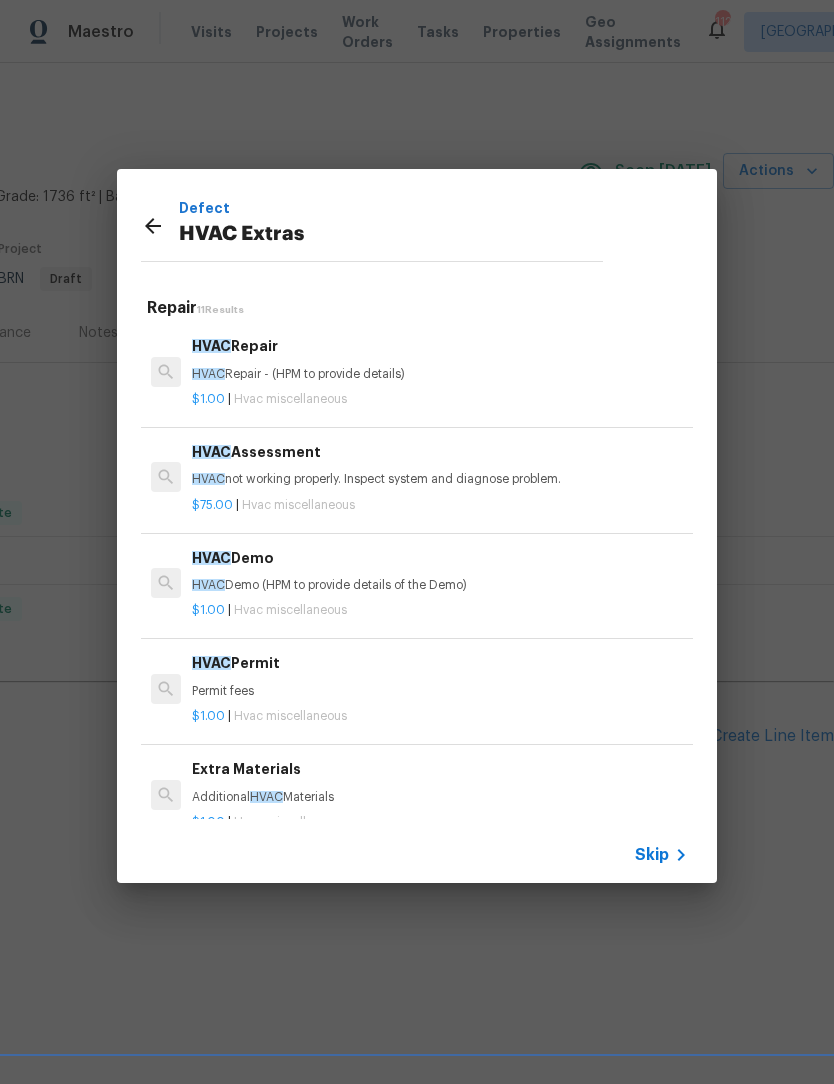 click on "HVAC  Repair - (HPM to provide details)" at bounding box center [440, 374] 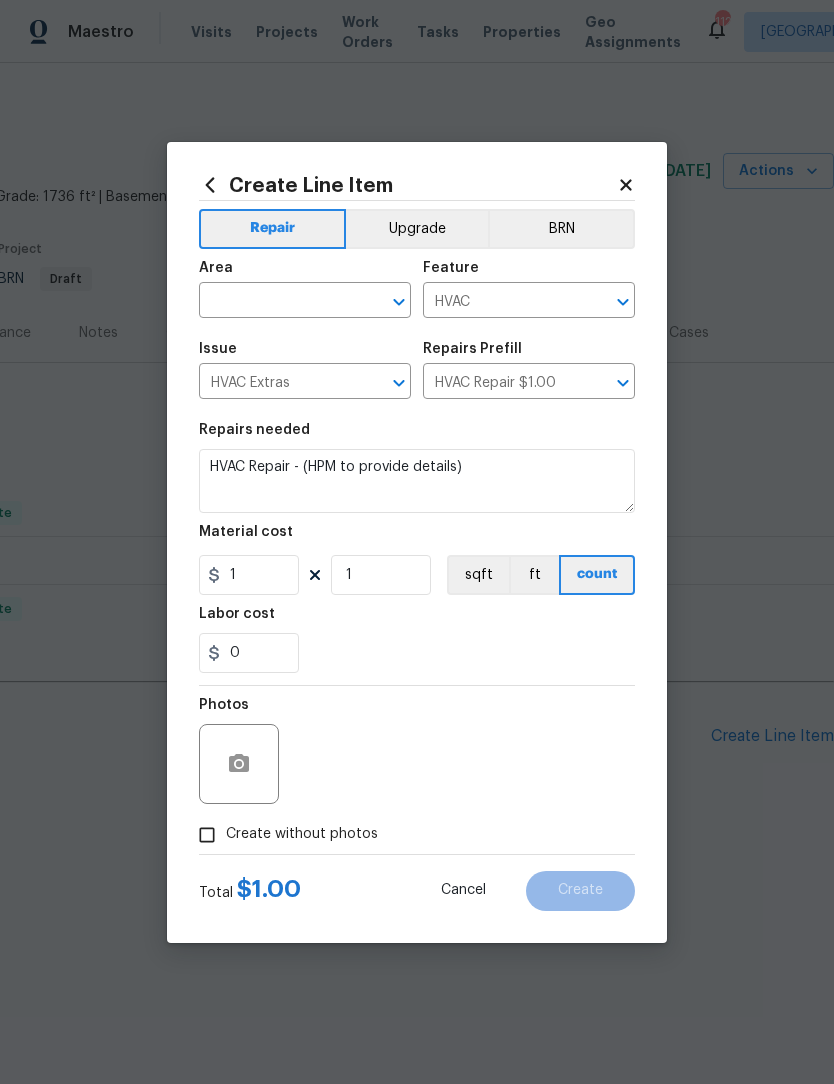 click 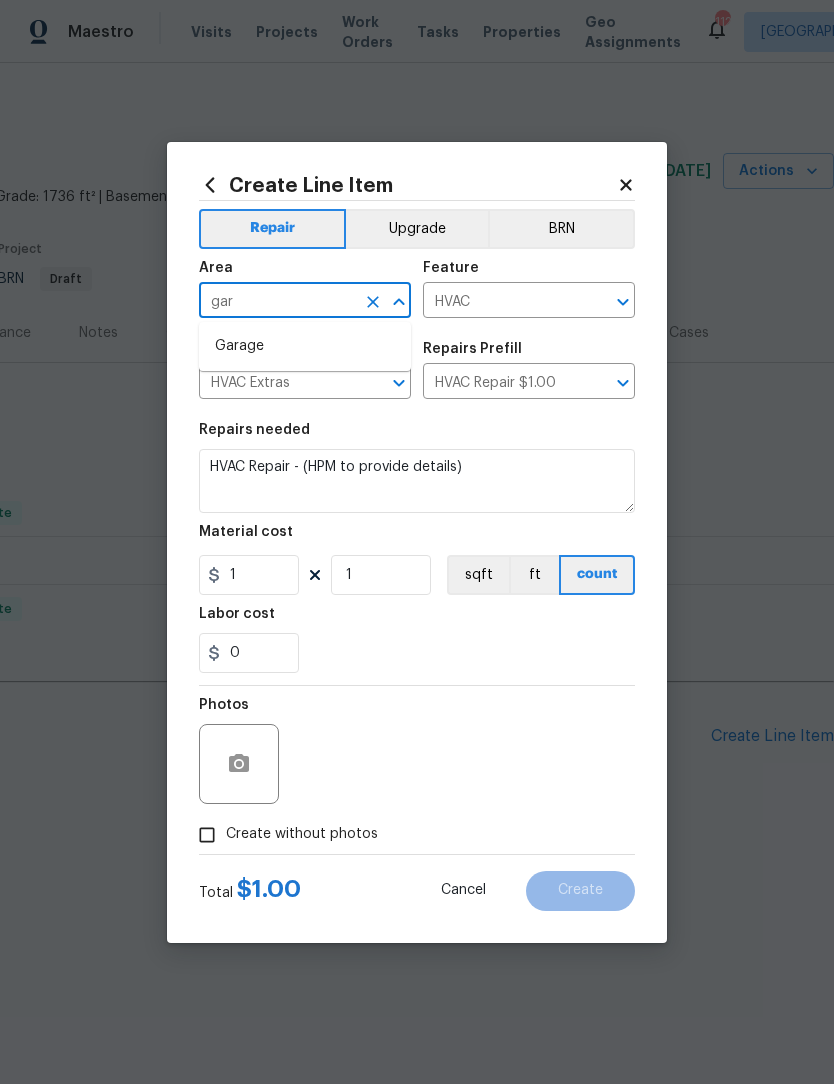 click on "Garage" at bounding box center (305, 346) 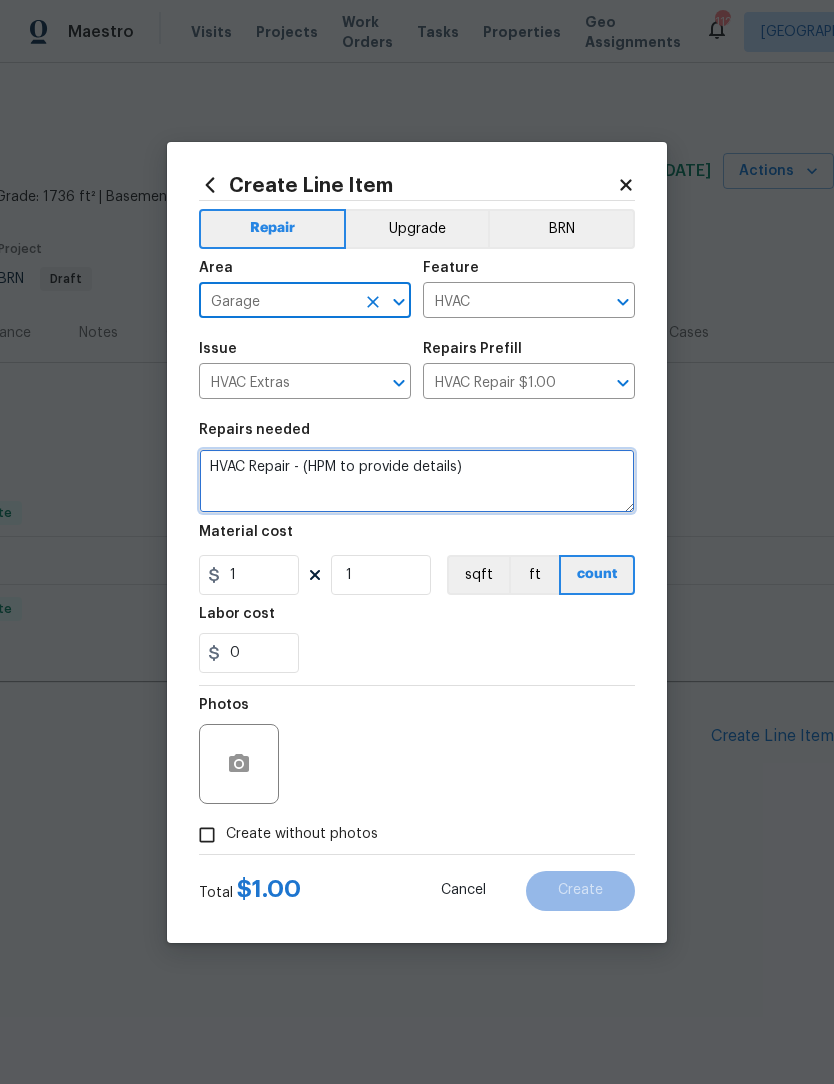 click on "HVAC Repair - (HPM to provide details)" at bounding box center (417, 481) 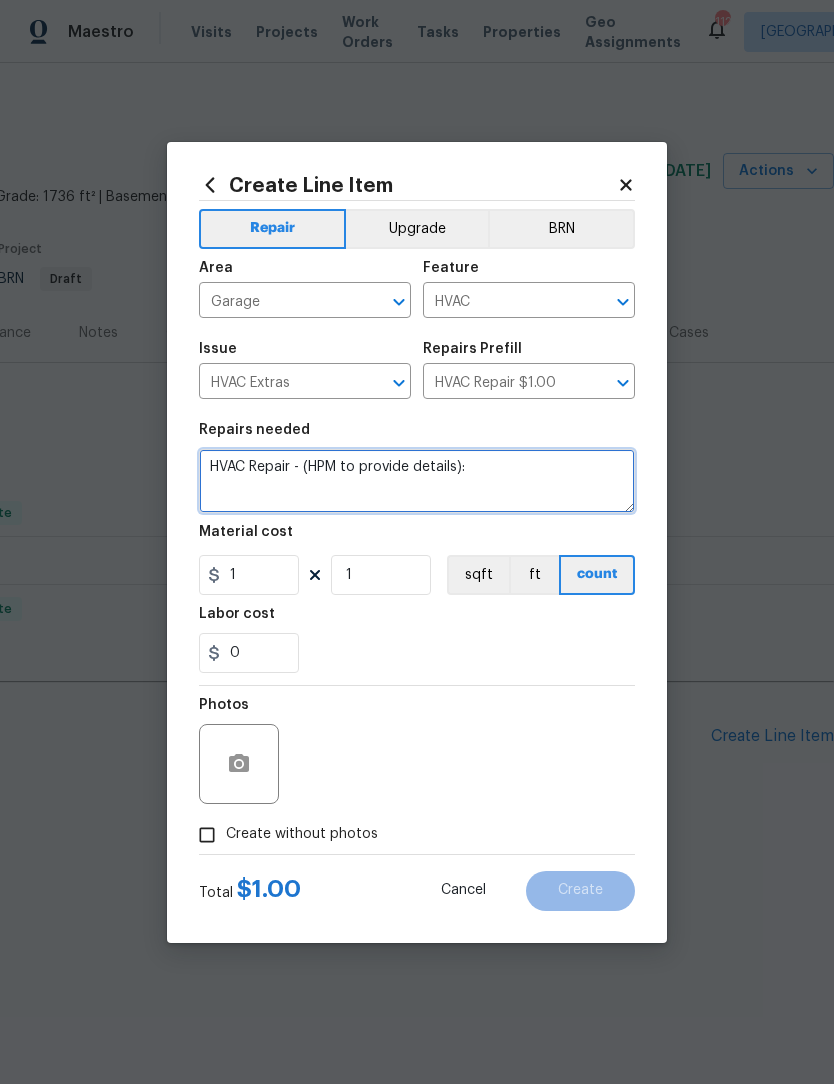 click on "HVAC Repair - (HPM to provide details):" at bounding box center [417, 481] 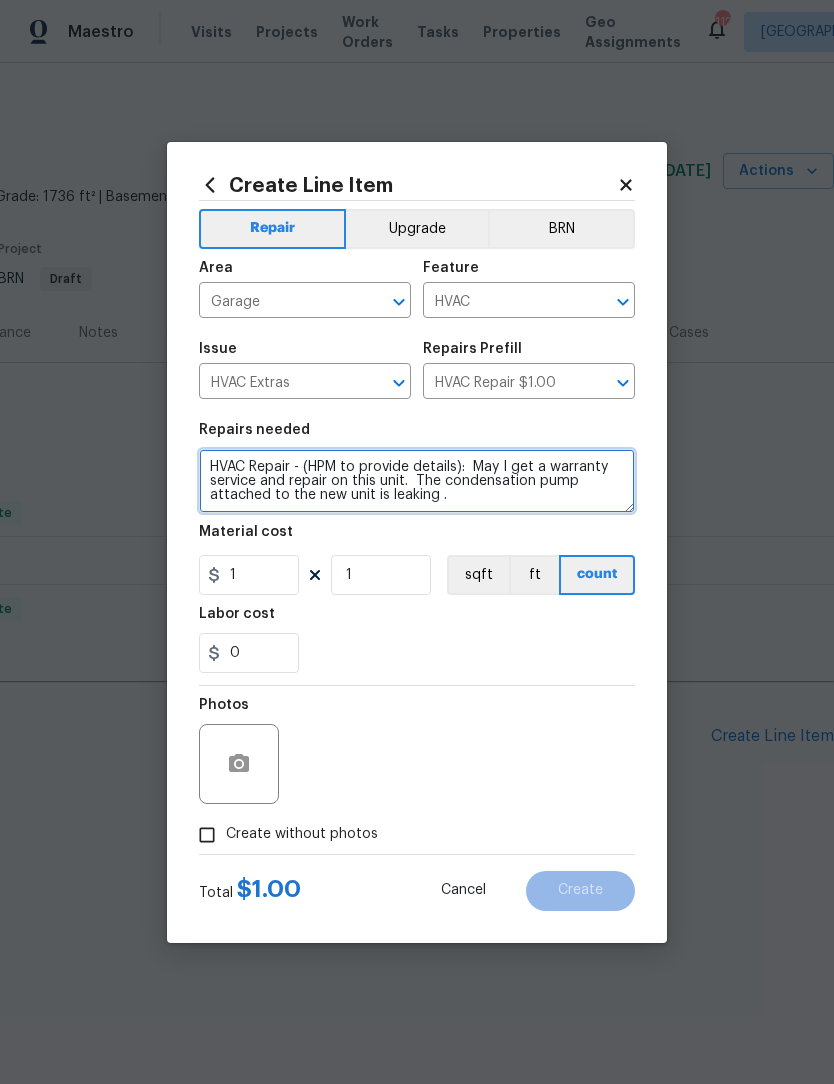click on "HVAC Repair - (HPM to provide details):  May I get a warranty service and repair on this unit.  The condensation pump attached to the new unit is leaking ." at bounding box center [417, 481] 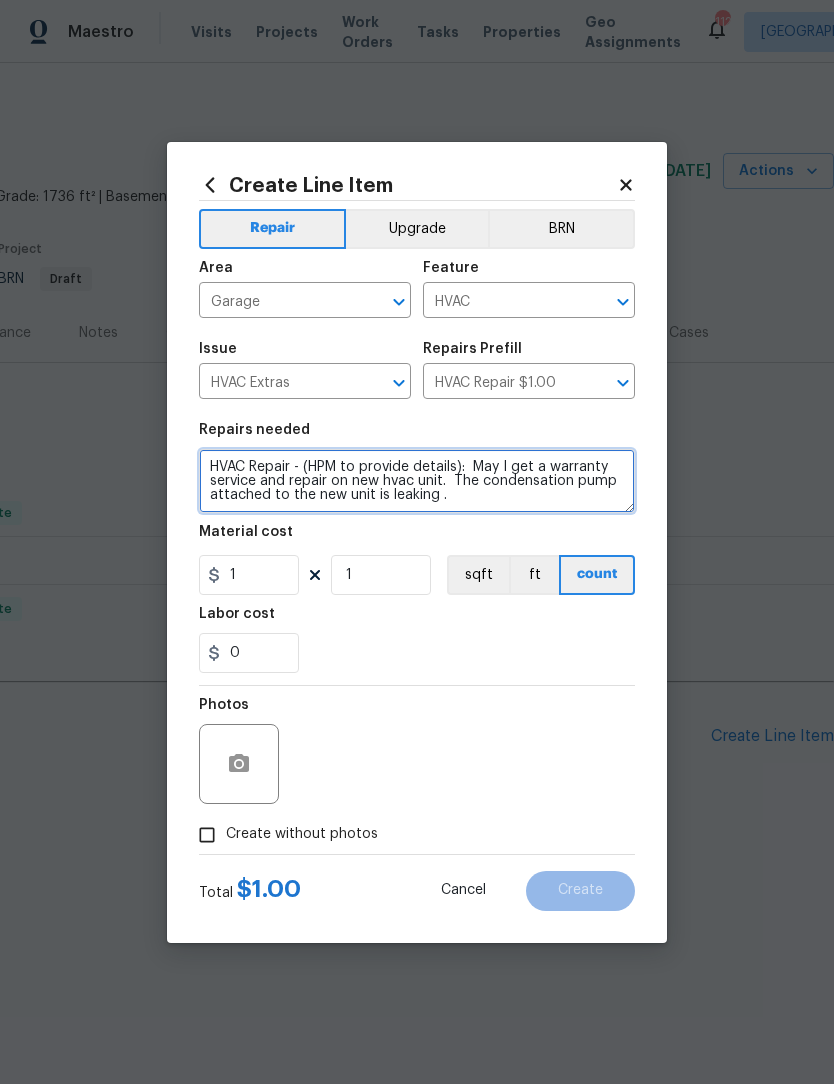 click on "HVAC Repair - (HPM to provide details):  May I get a warranty service and repair on new hvac unit.  The condensation pump attached to the new unit is leaking ." at bounding box center (417, 481) 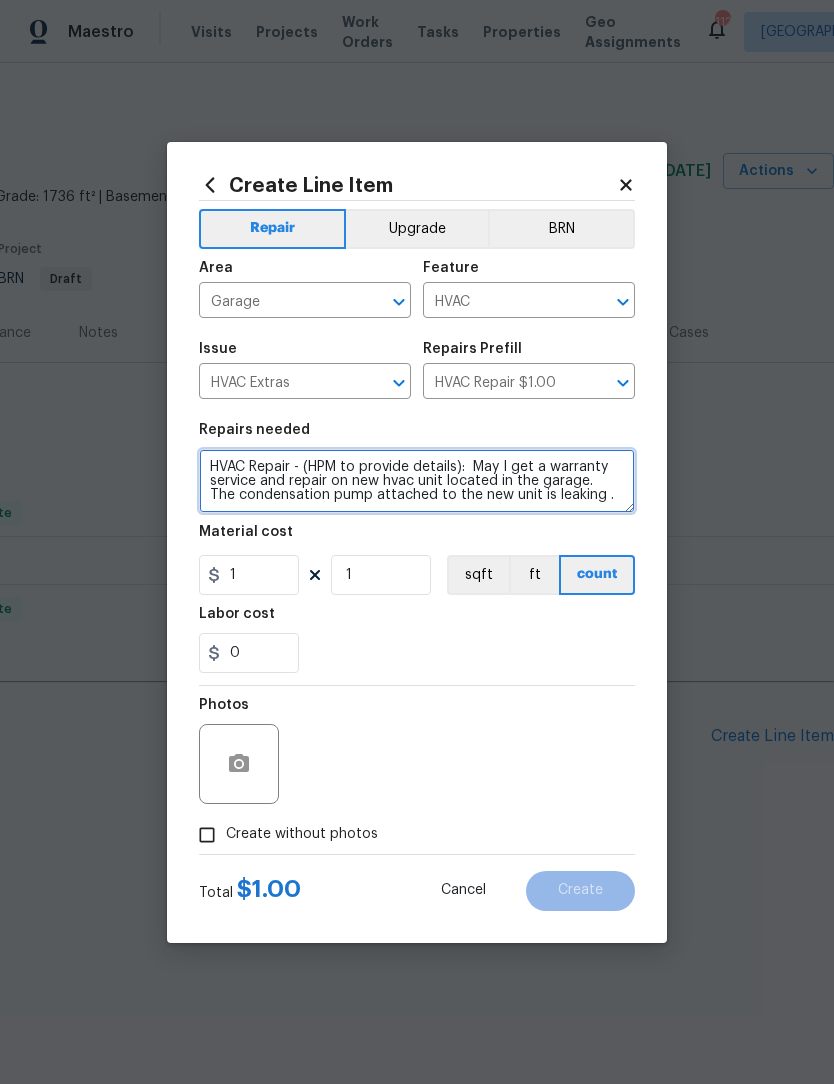 click on "HVAC Repair - (HPM to provide details):  May I get a warranty service and repair on new hvac unit located in the garage.   The condensation pump attached to the new unit is leaking ." at bounding box center (417, 481) 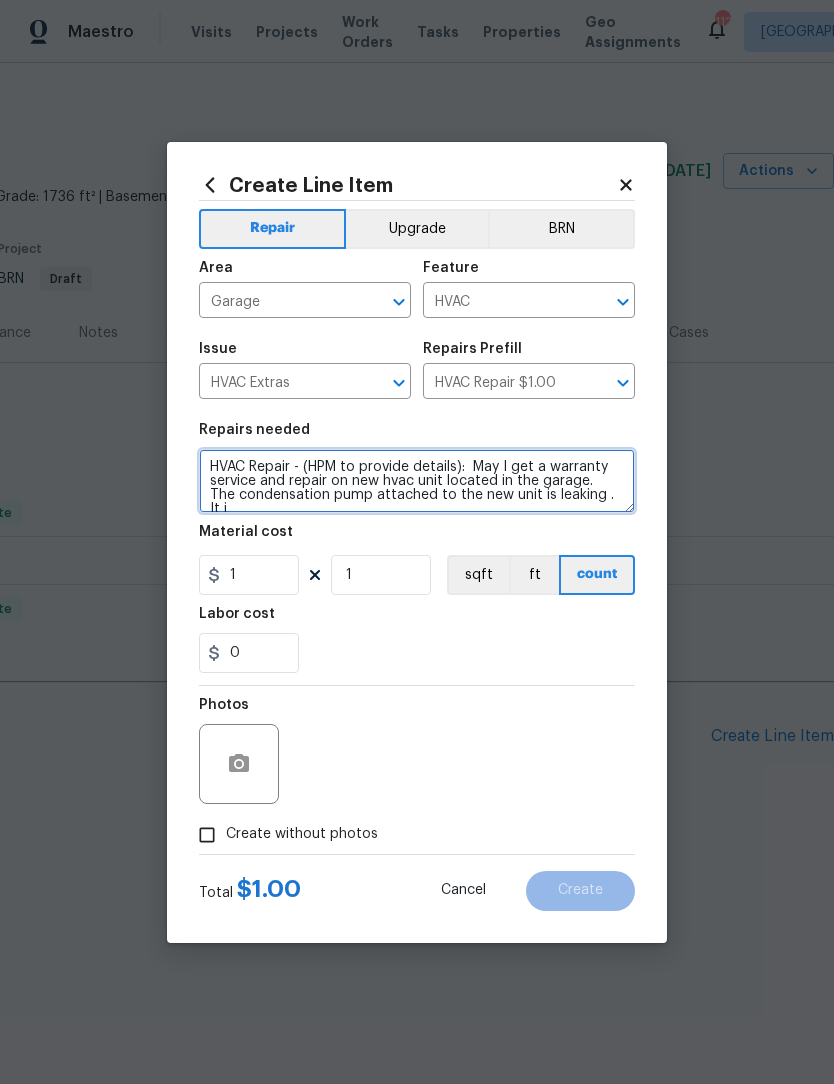 scroll, scrollTop: 5, scrollLeft: 0, axis: vertical 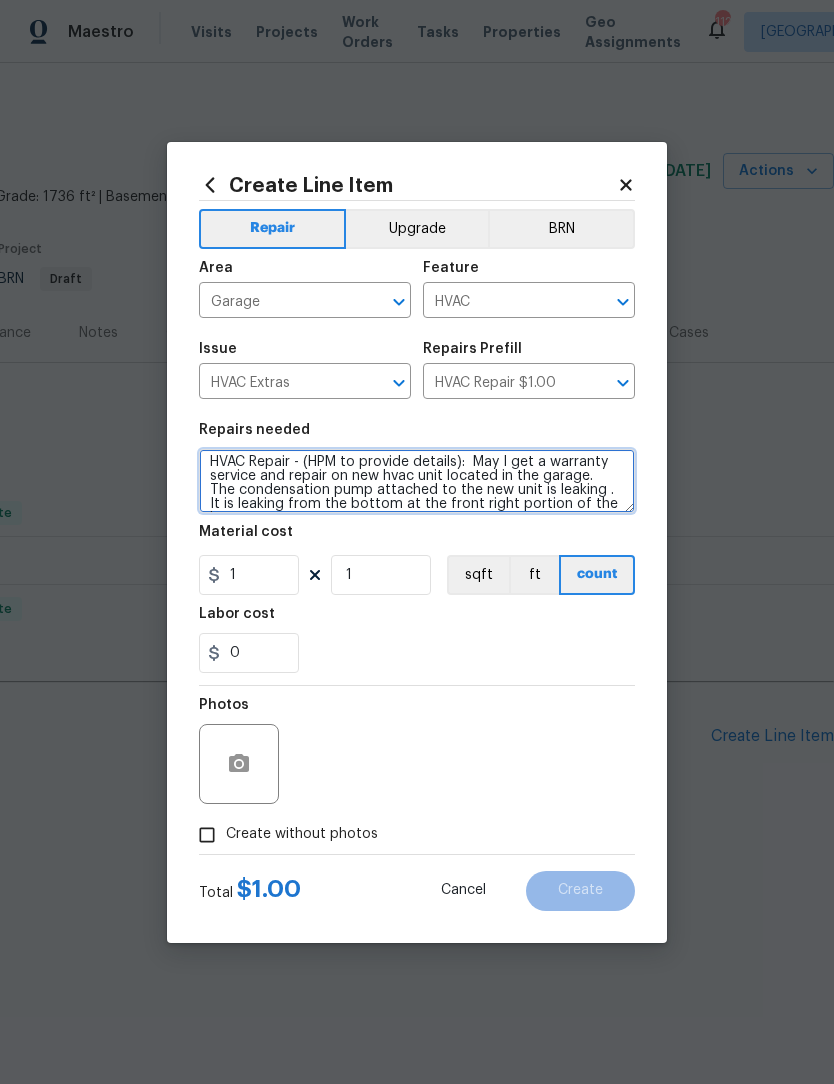 type on "HVAC Repair - (HPM to provide details):  May I get a warranty service and repair on new hvac unit located in the garage.   The condensation pump attached to the new unit is leaking . It is leaking from the bottom at the front right portion of the box." 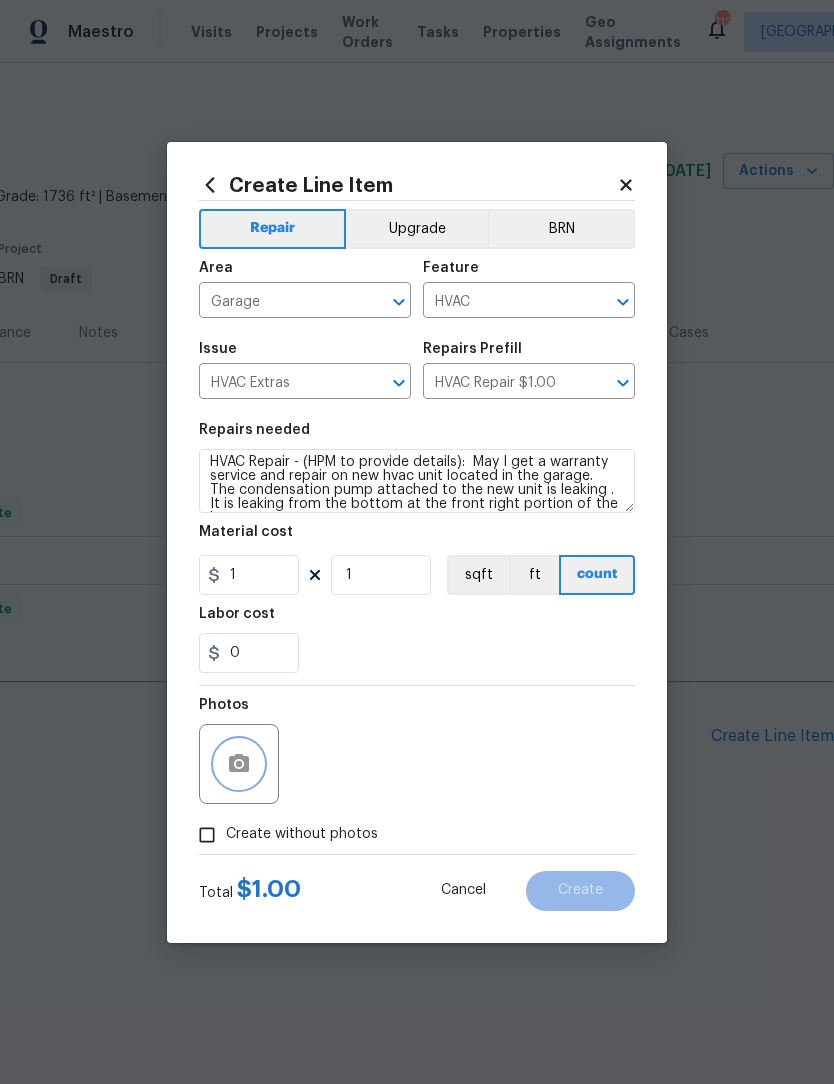 click 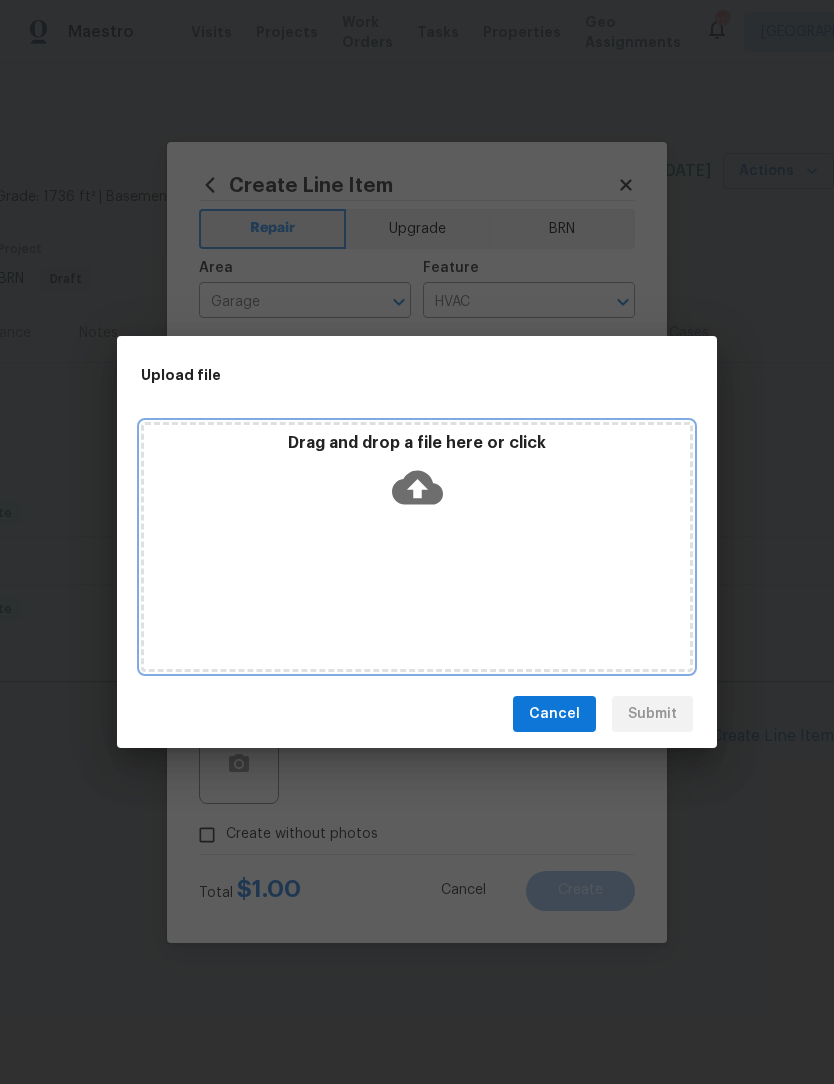 click 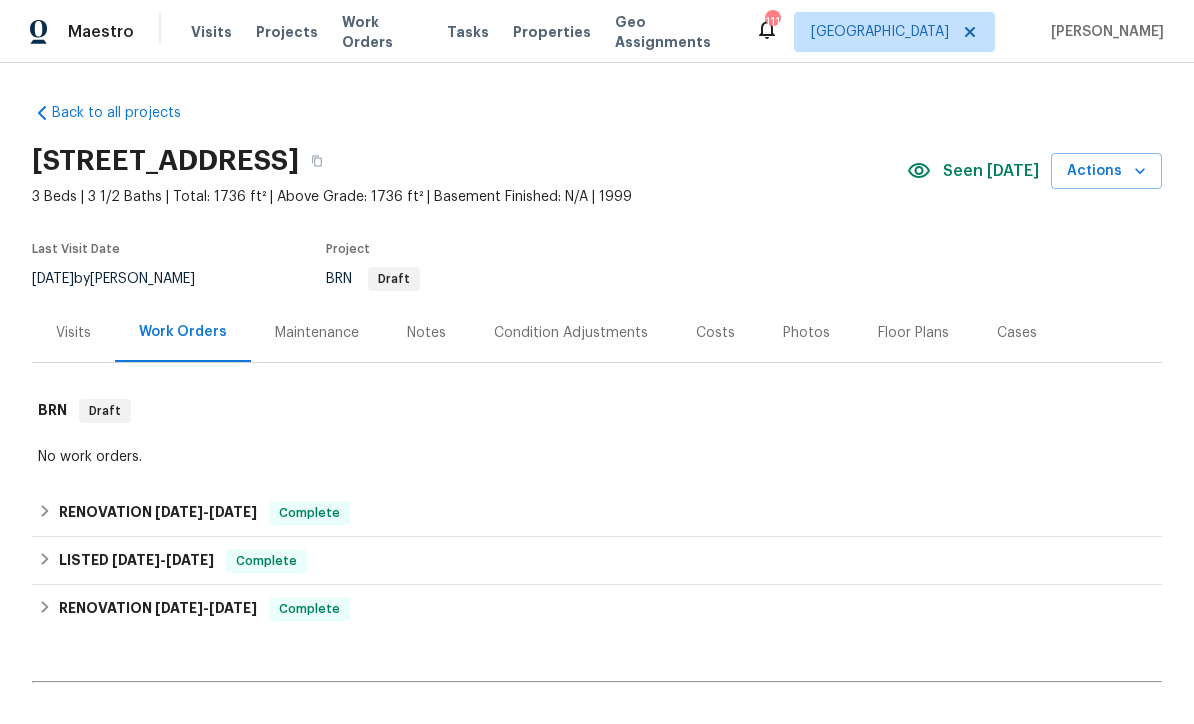 scroll, scrollTop: 0, scrollLeft: 0, axis: both 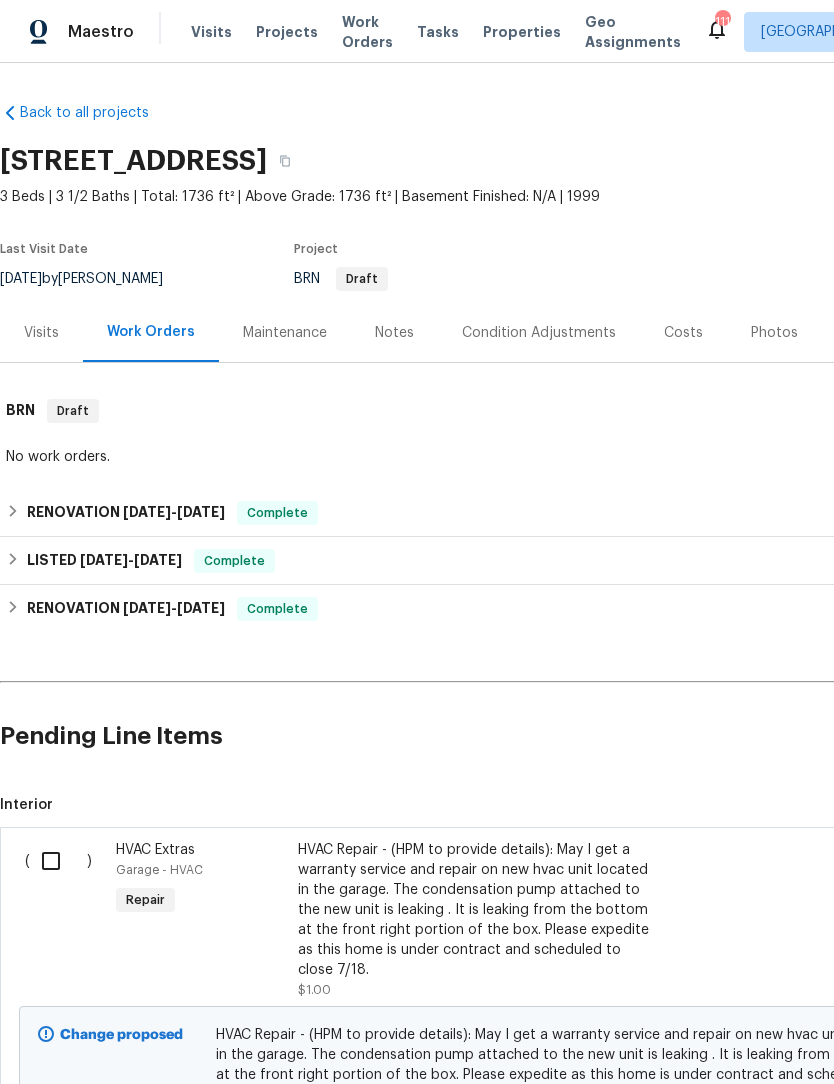 click at bounding box center [58, 861] 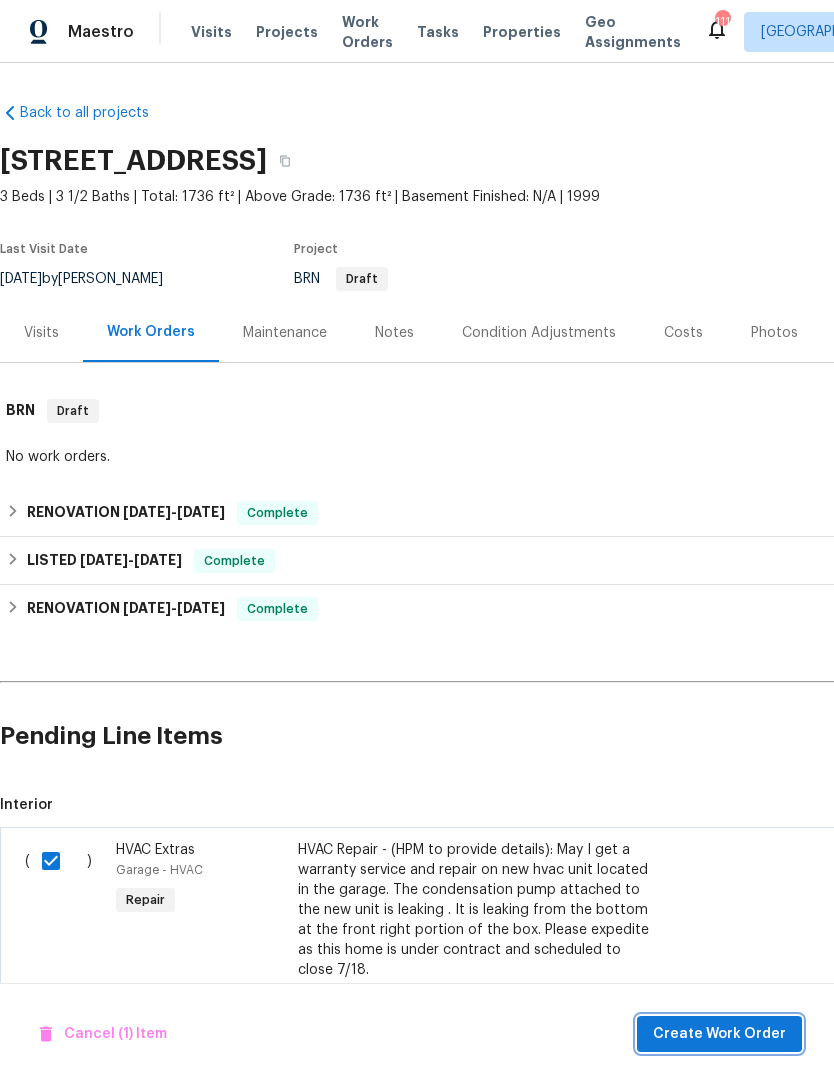 click on "Create Work Order" at bounding box center [719, 1034] 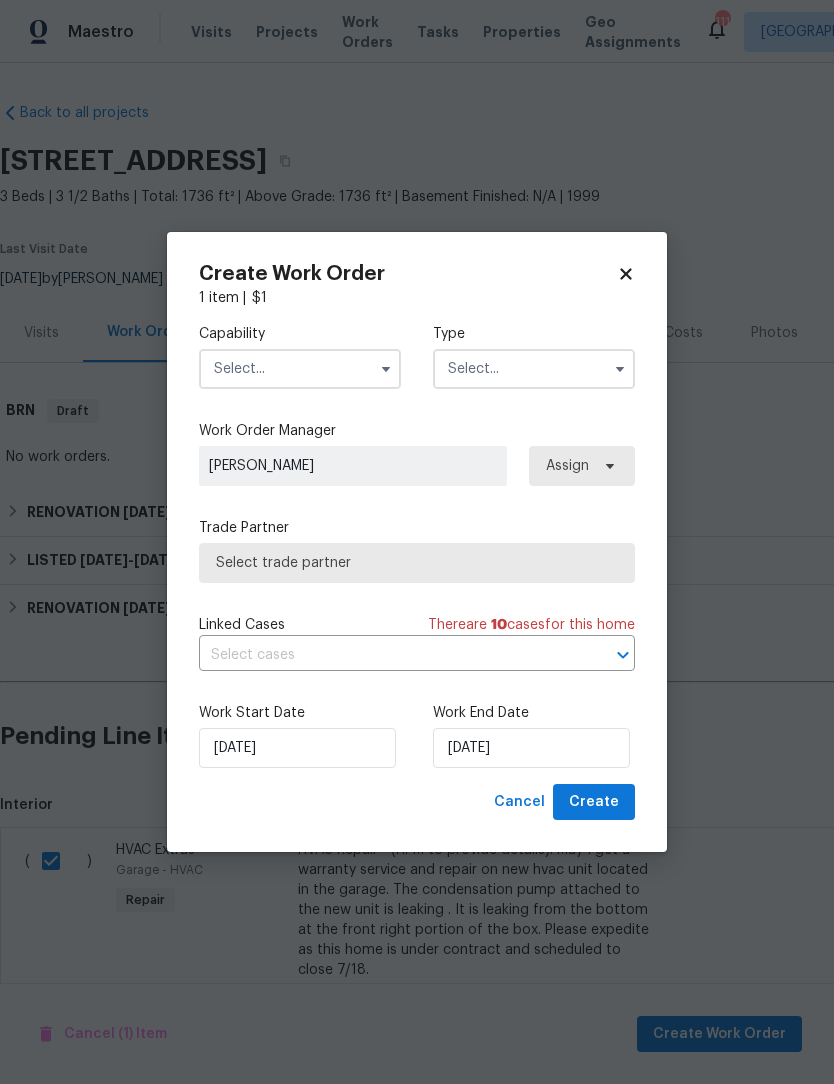 click at bounding box center [386, 369] 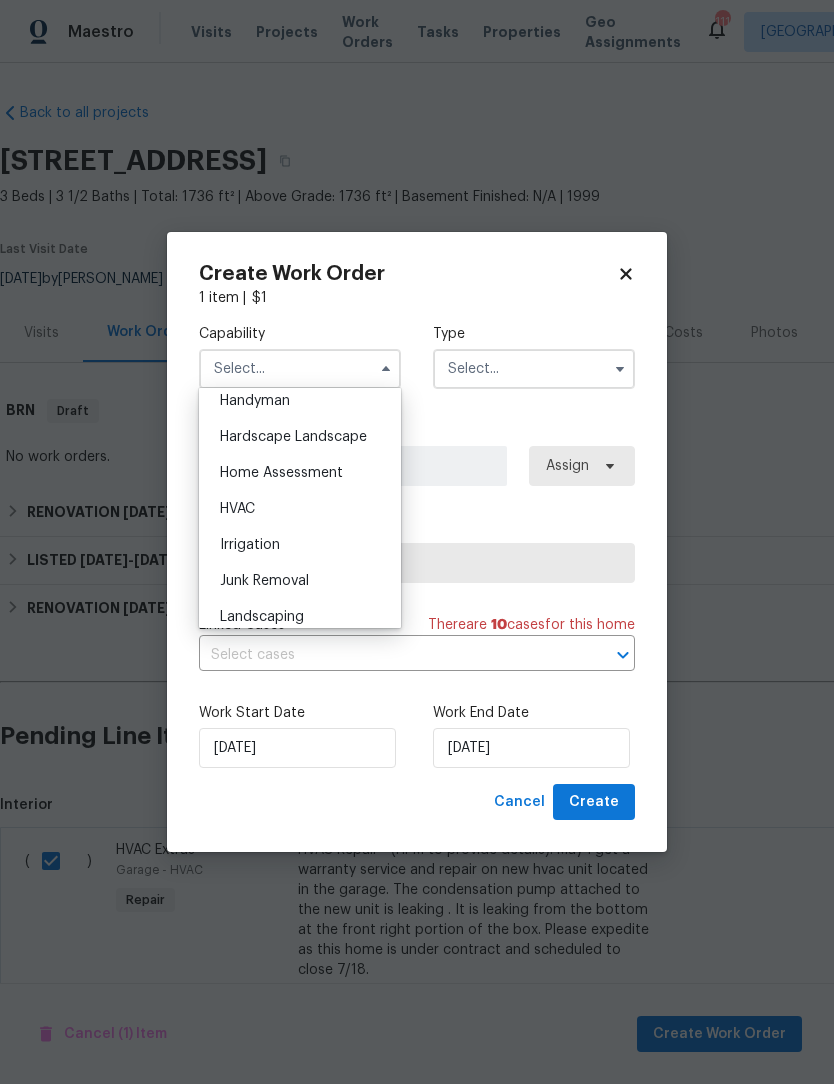 scroll, scrollTop: 1082, scrollLeft: 0, axis: vertical 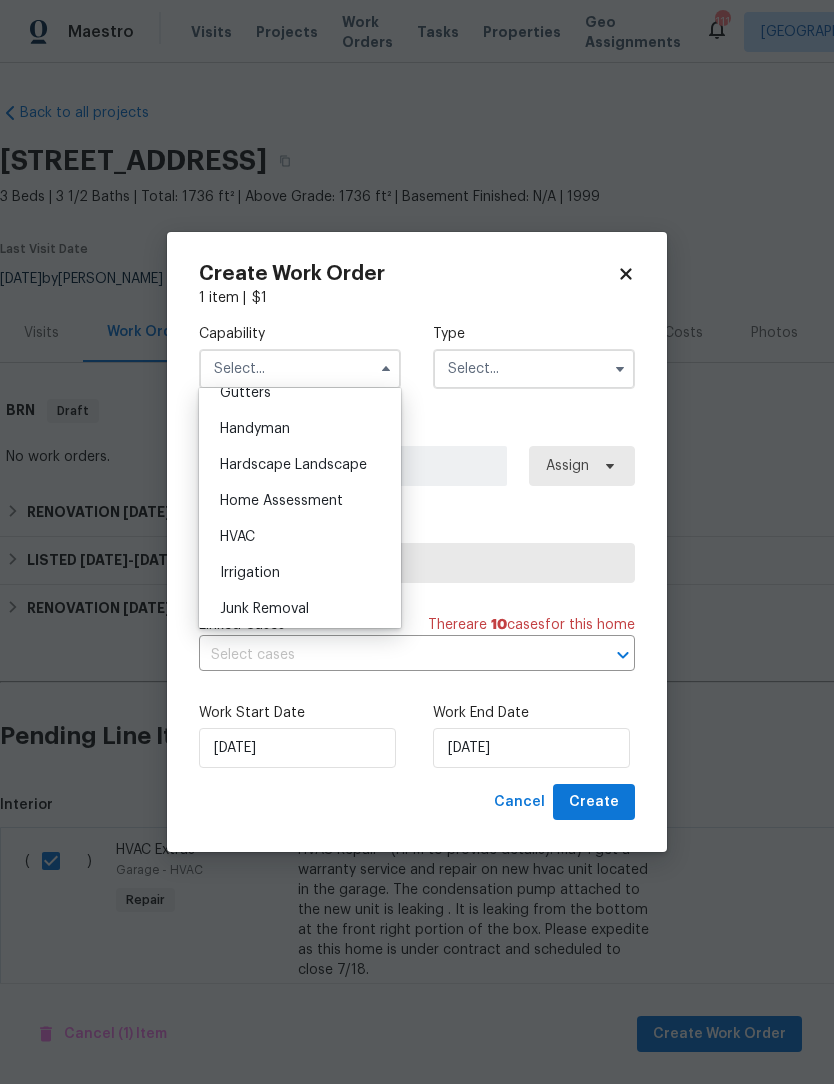 click on "HVAC" at bounding box center [237, 537] 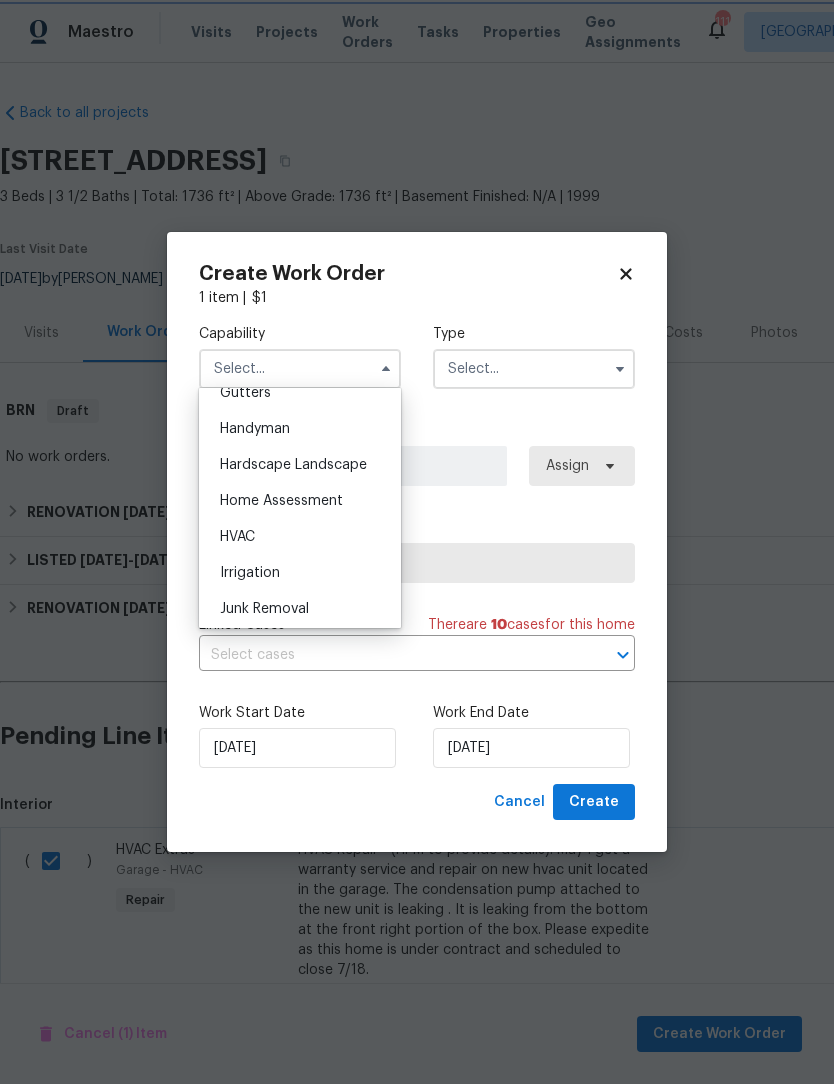 type on "HVAC" 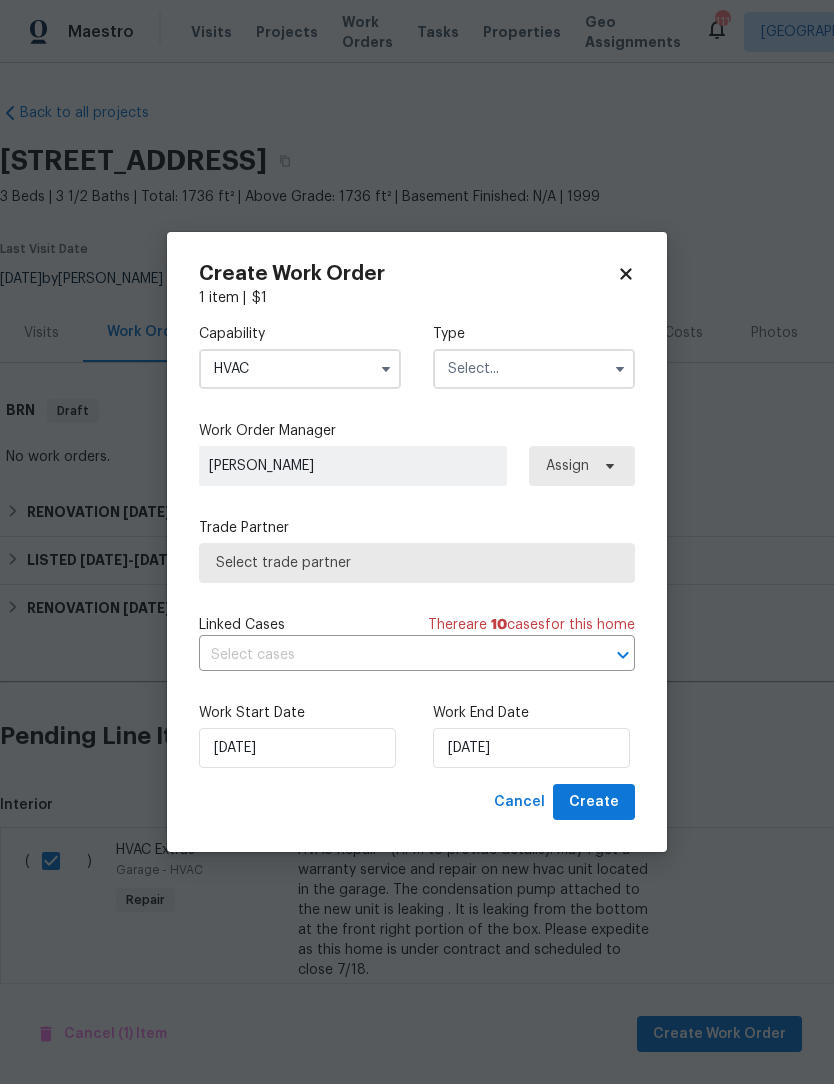 click 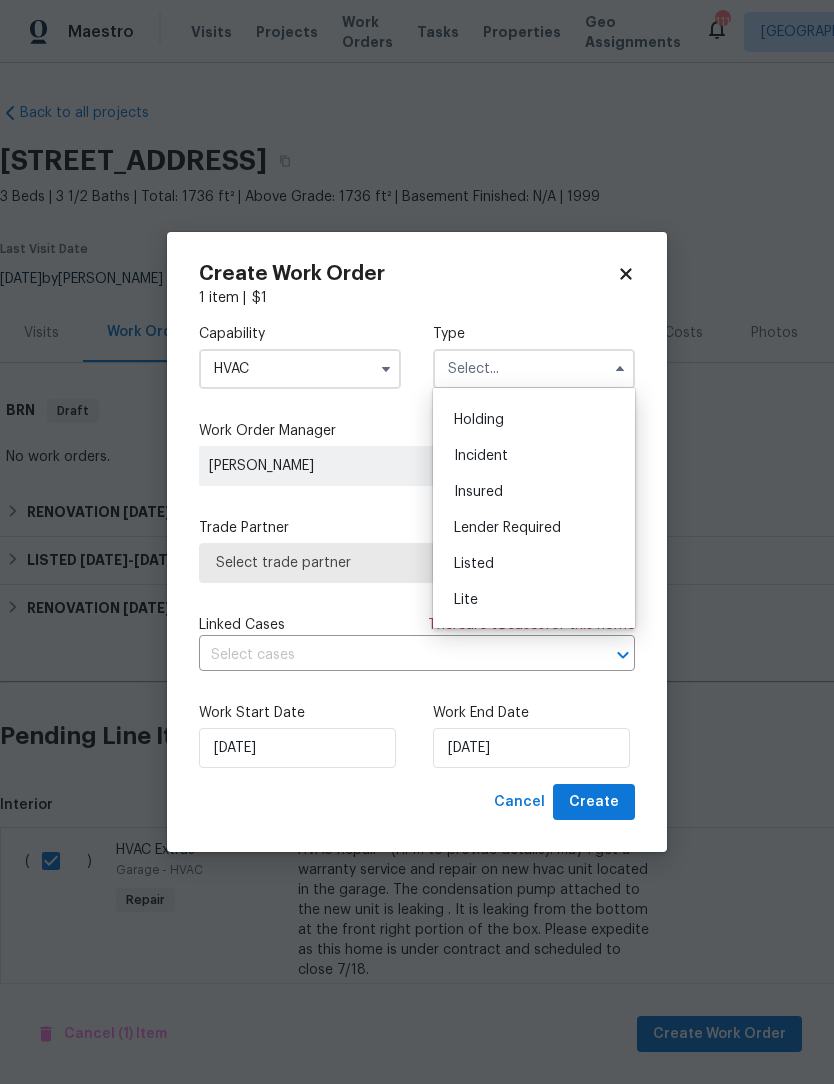 scroll, scrollTop: 69, scrollLeft: 0, axis: vertical 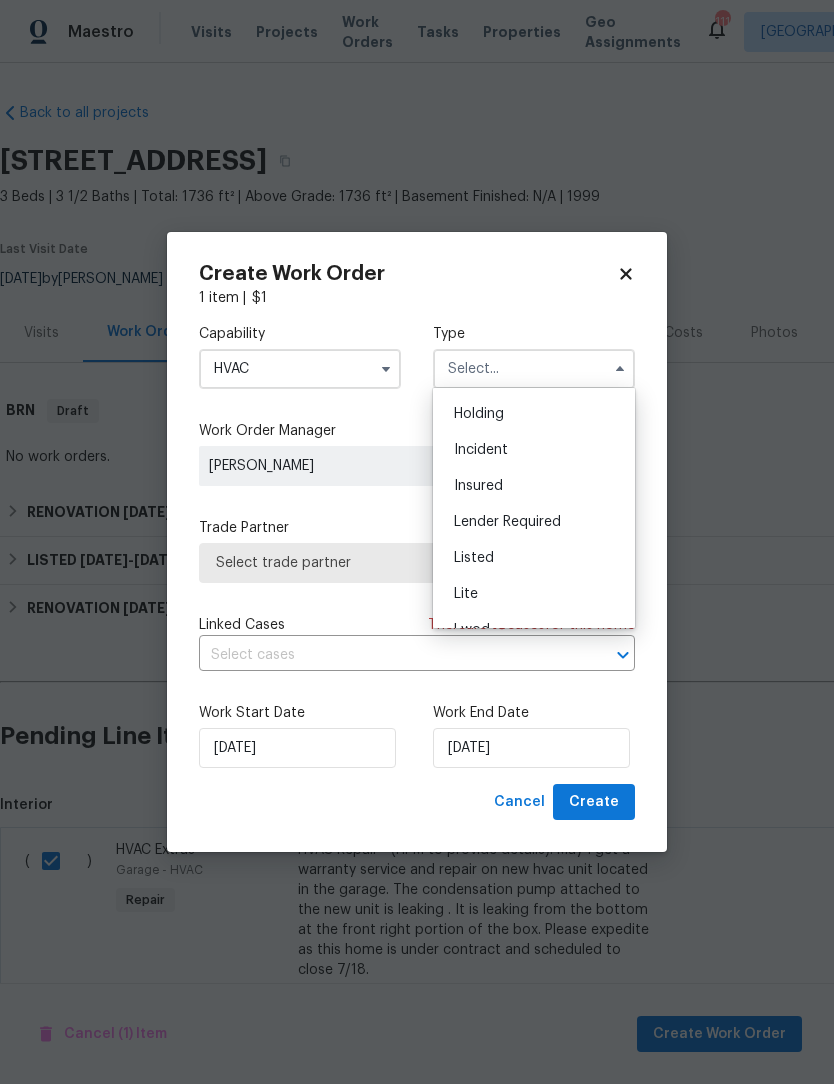 click on "Listed" at bounding box center [534, 558] 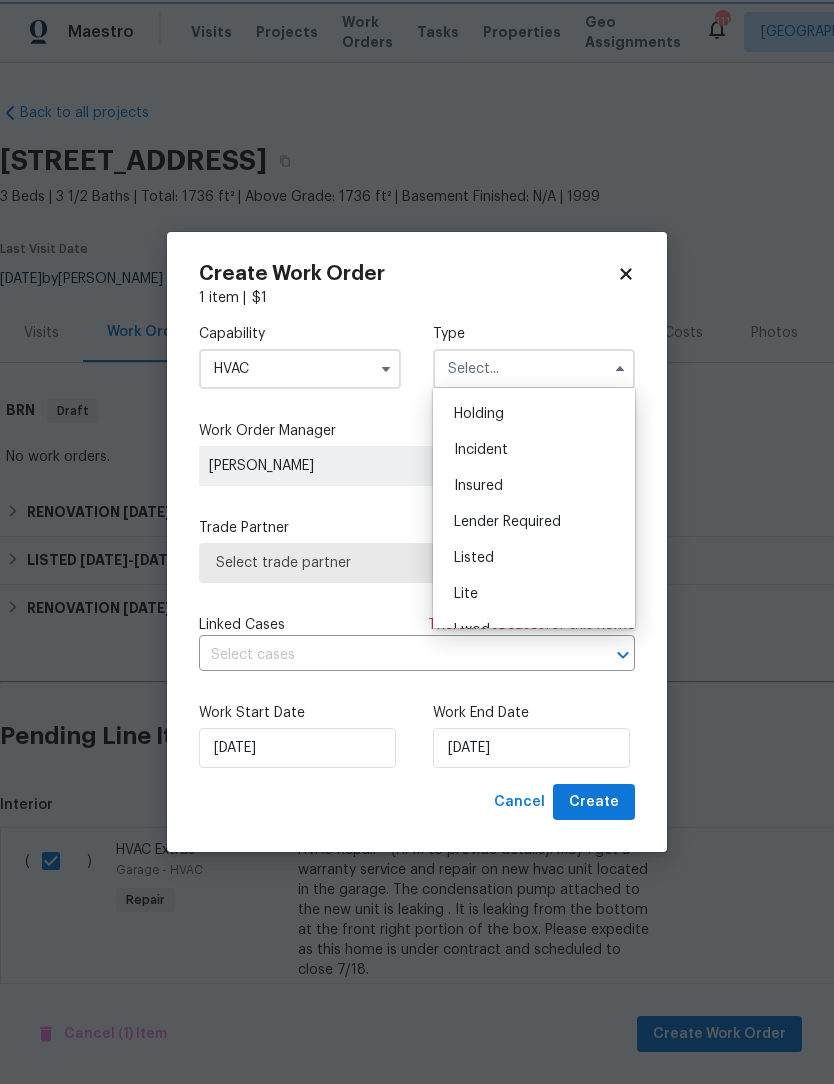 type on "Listed" 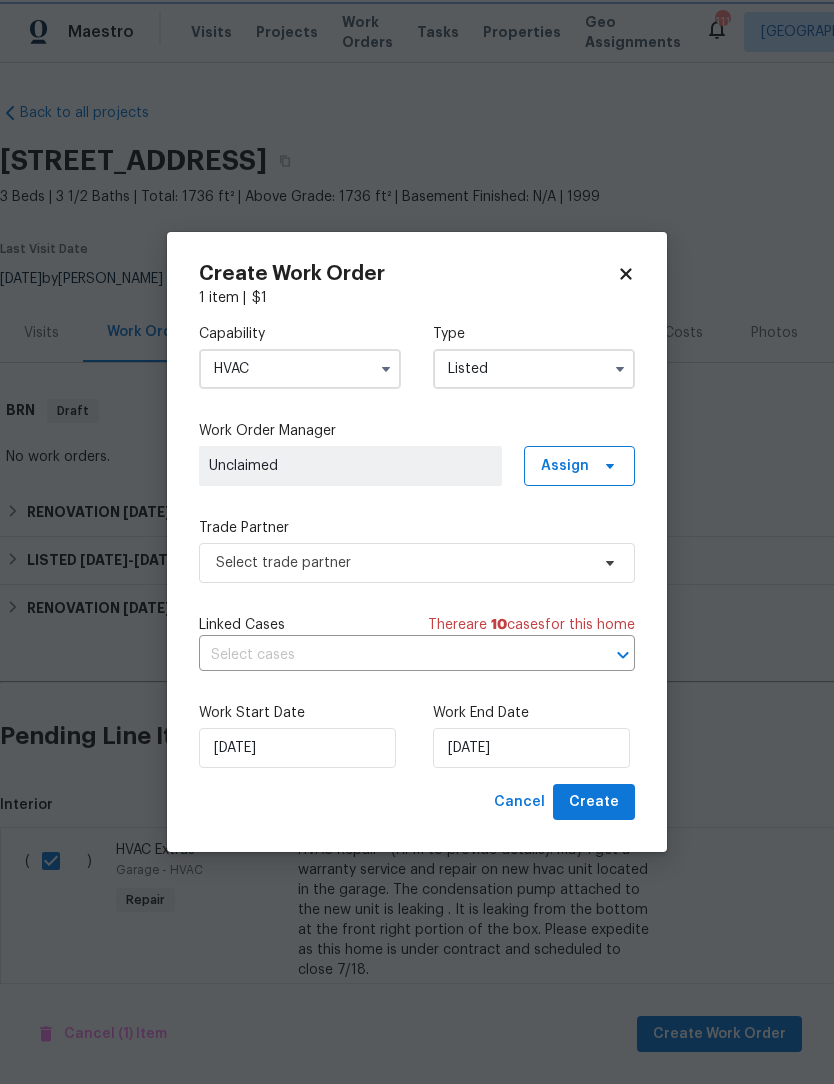 scroll, scrollTop: 0, scrollLeft: 0, axis: both 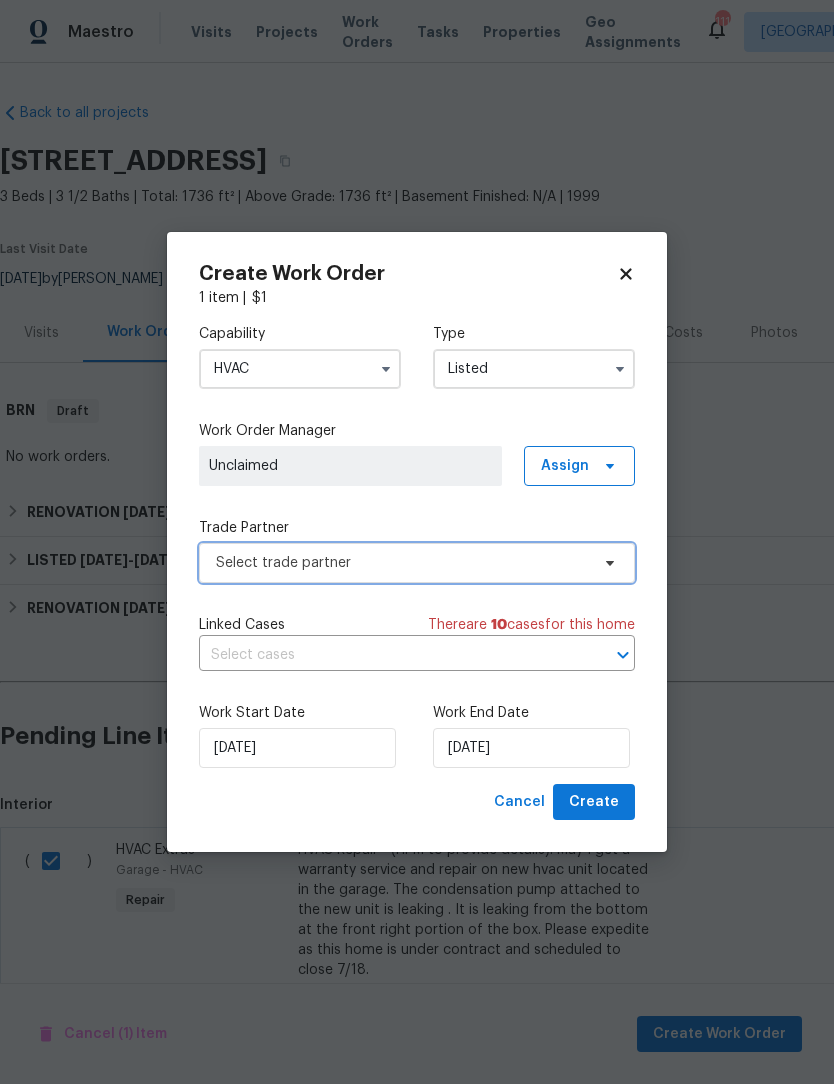 click 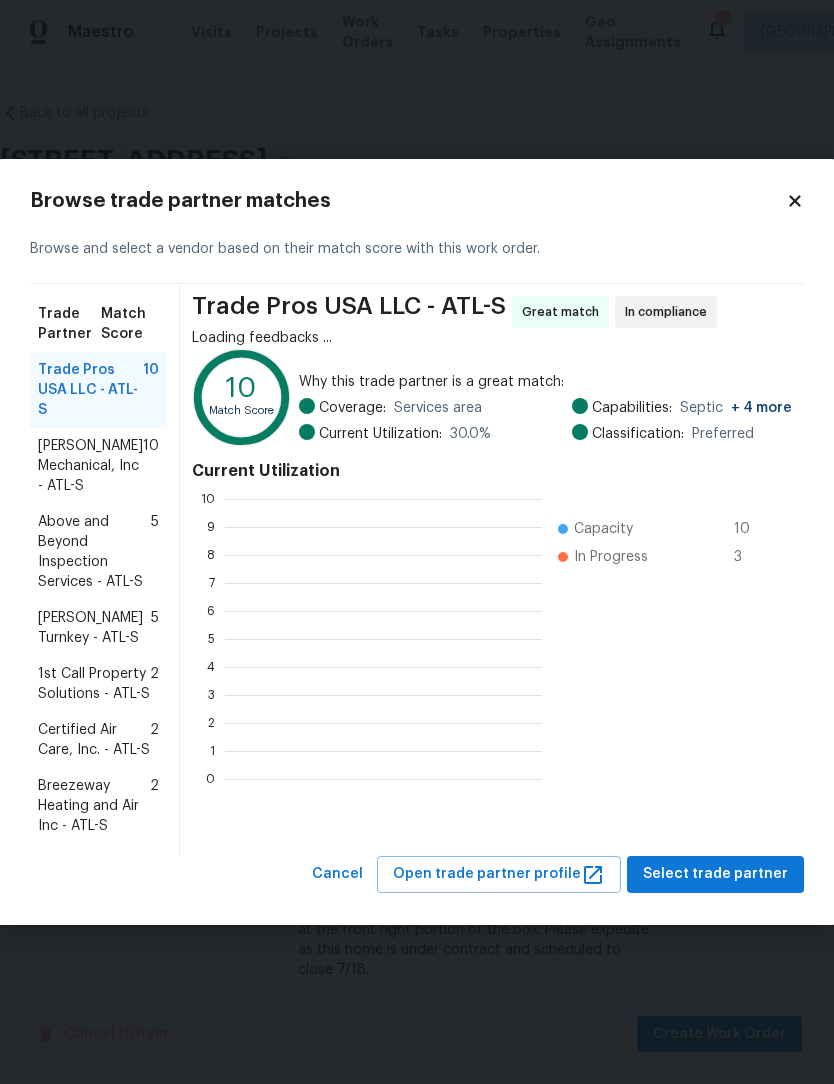 scroll, scrollTop: 280, scrollLeft: 317, axis: both 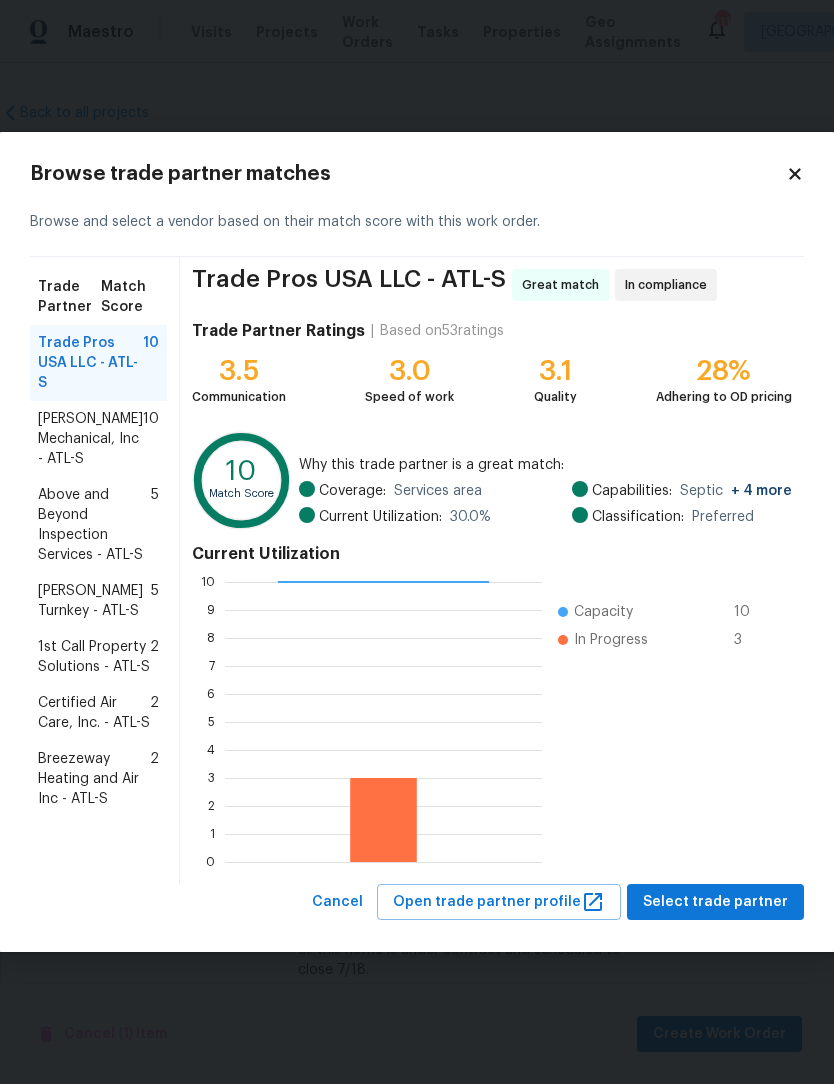 click on "[PERSON_NAME] Mechanical, Inc - ATL-S" at bounding box center [90, 439] 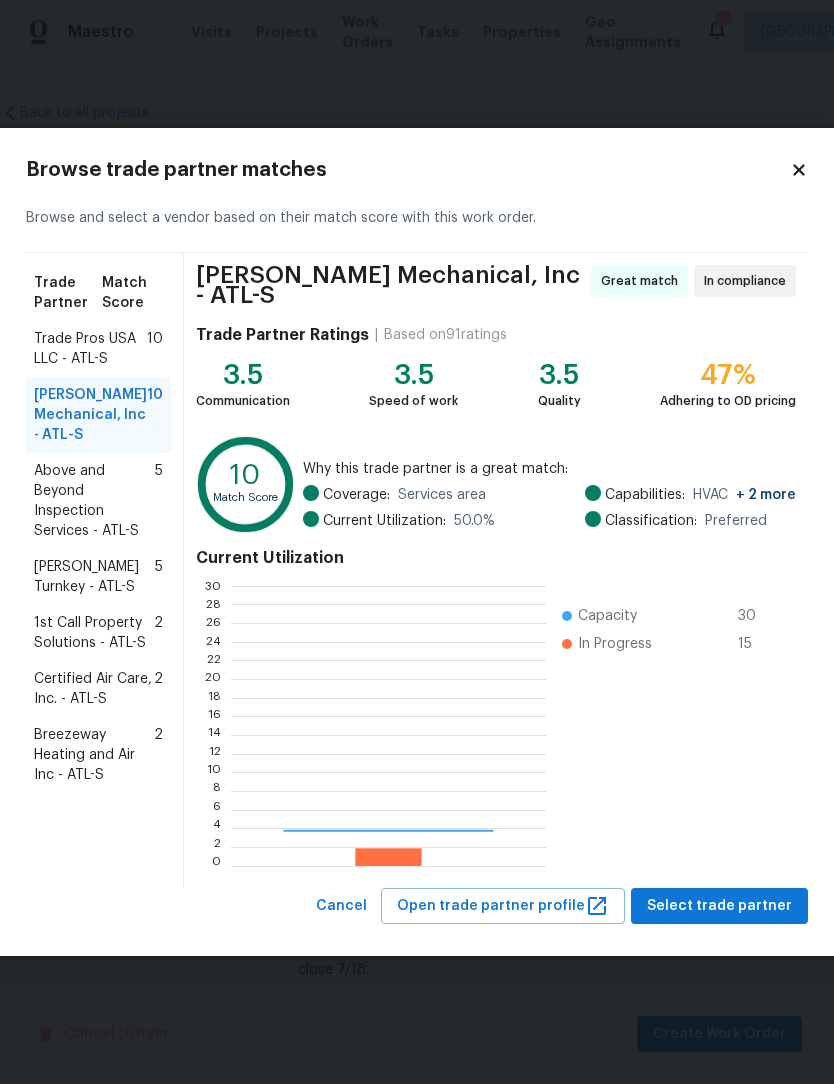 scroll, scrollTop: 2, scrollLeft: 2, axis: both 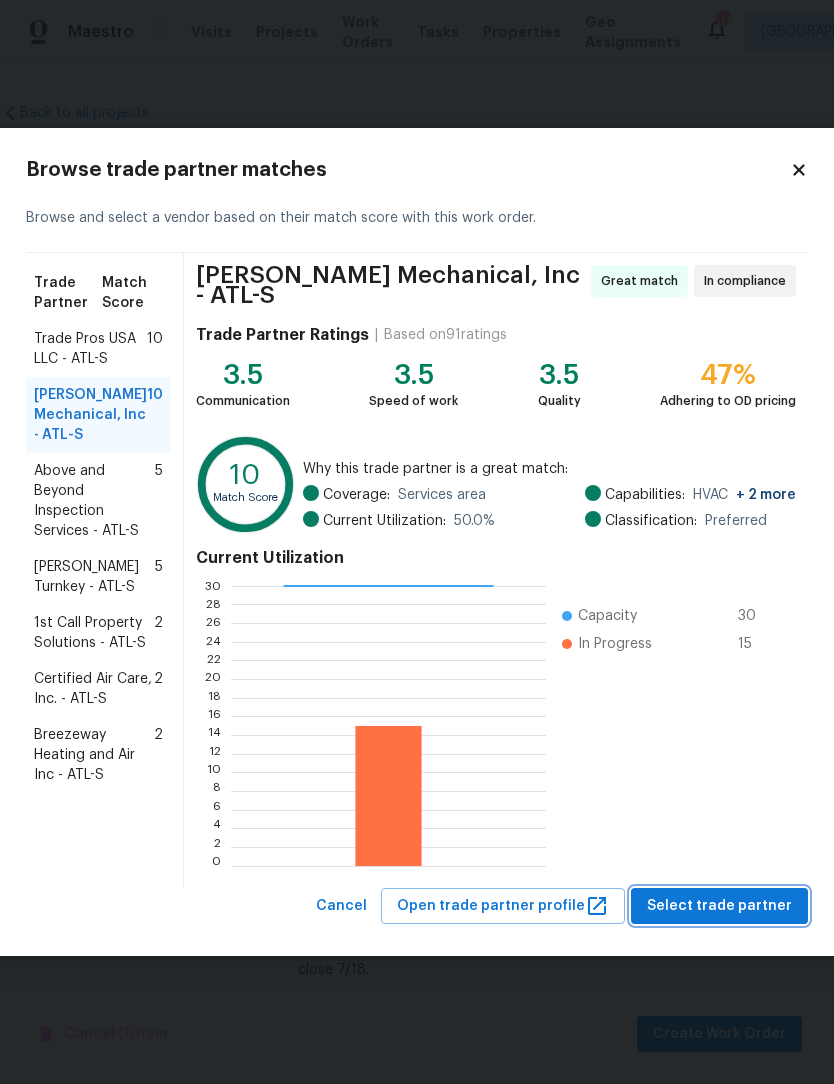 click on "Select trade partner" at bounding box center (719, 906) 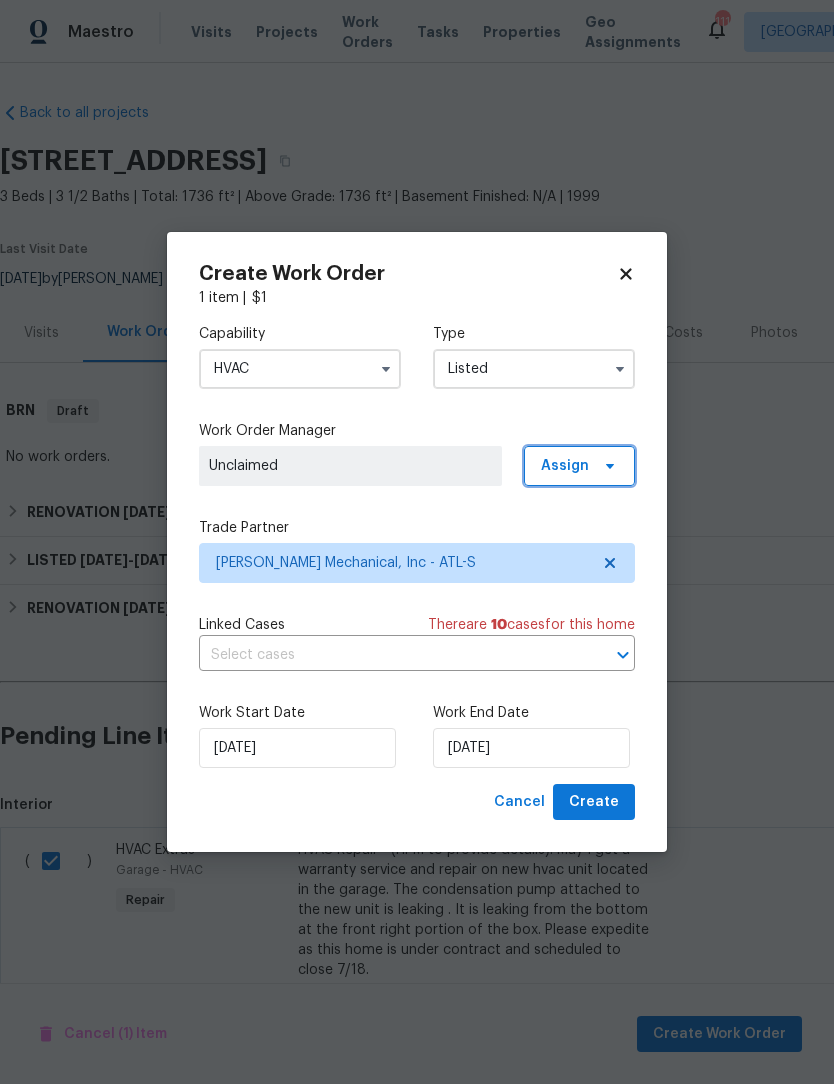 click 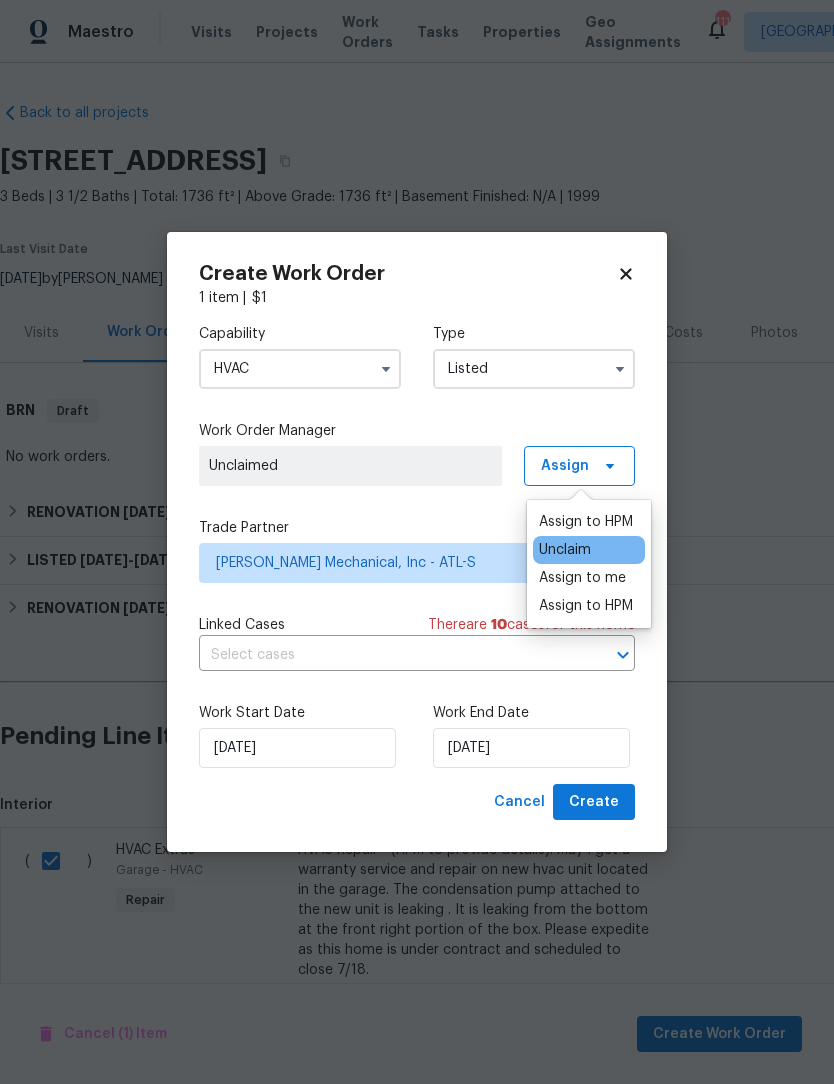 click on "Assign to HPM" at bounding box center [586, 606] 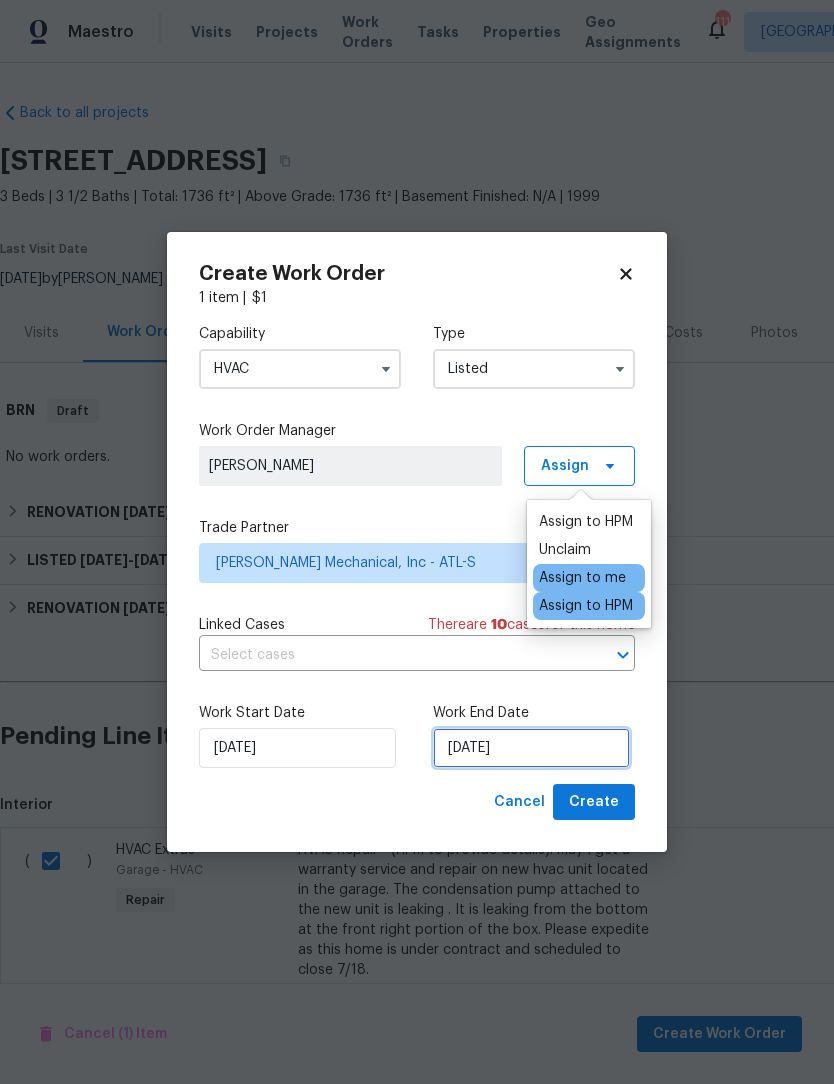 click on "[DATE]" at bounding box center (531, 748) 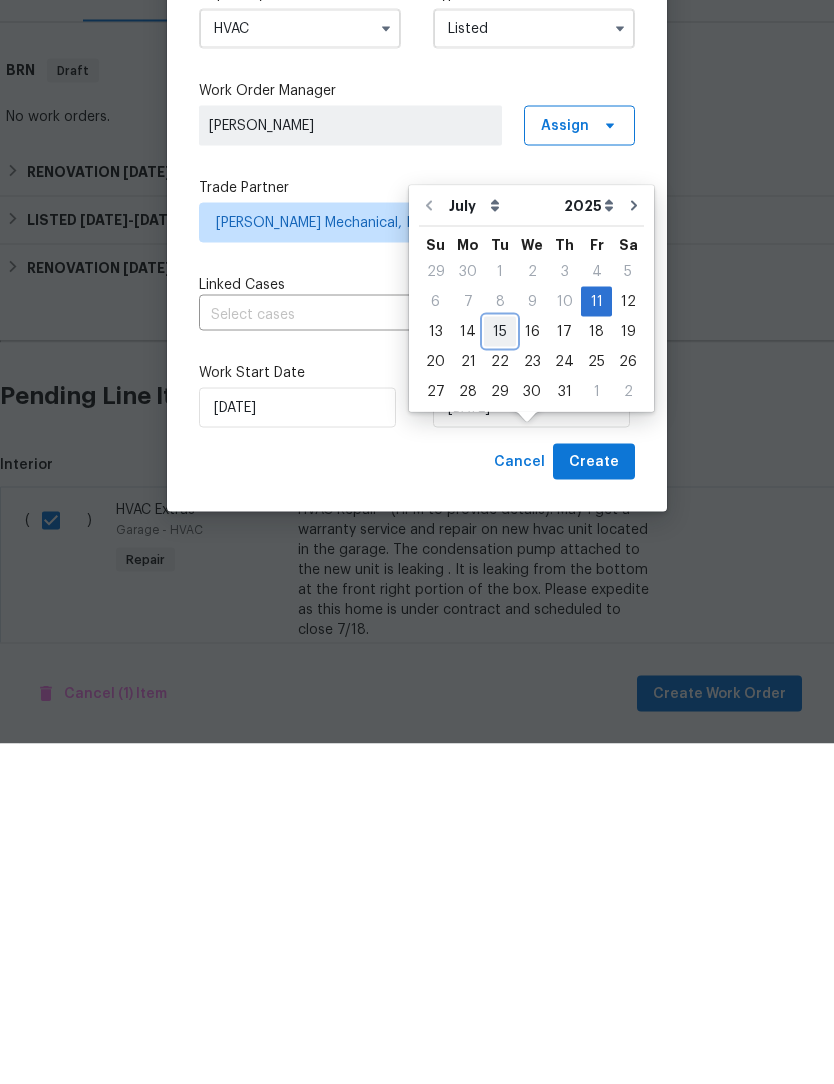 click on "15" at bounding box center (500, 672) 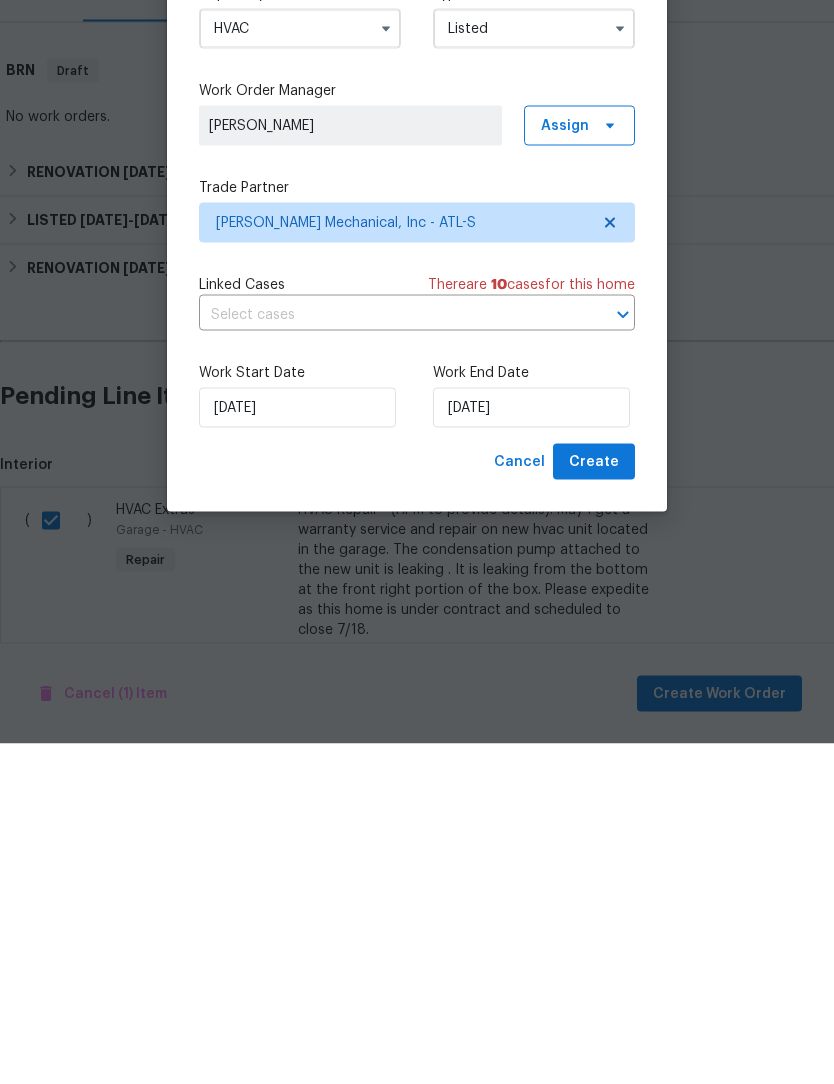 scroll, scrollTop: 66, scrollLeft: 0, axis: vertical 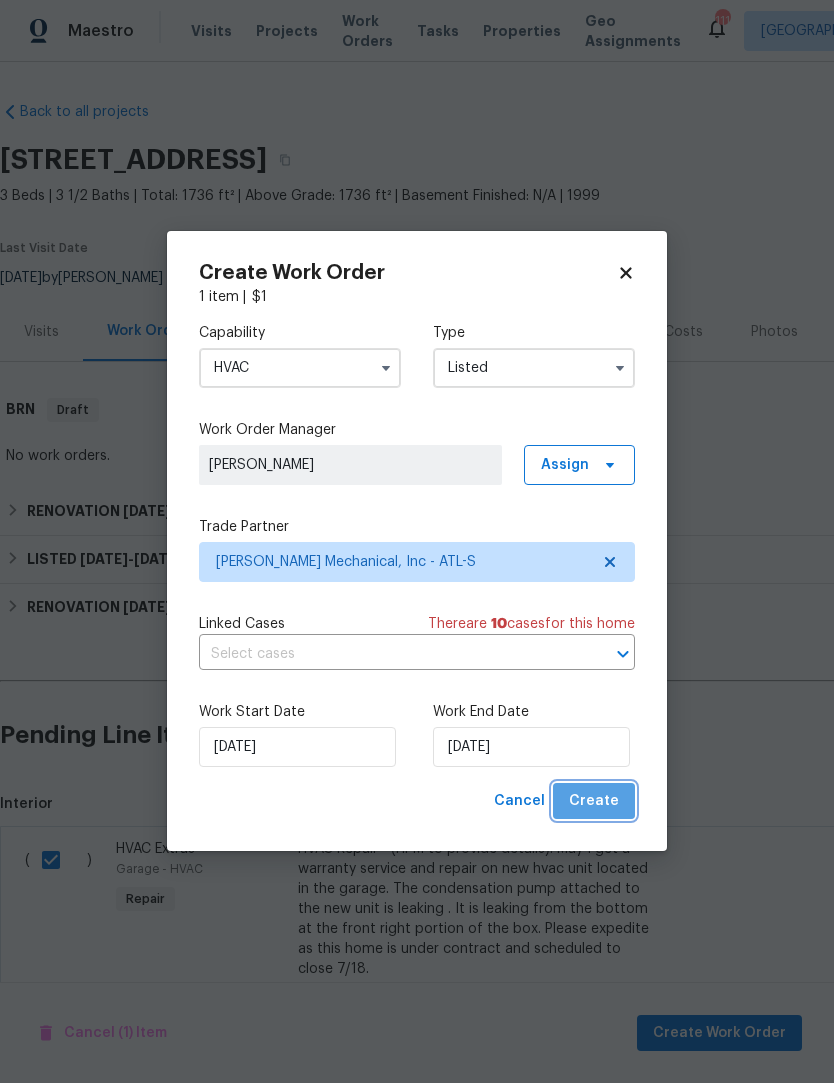 click on "Create" at bounding box center (594, 802) 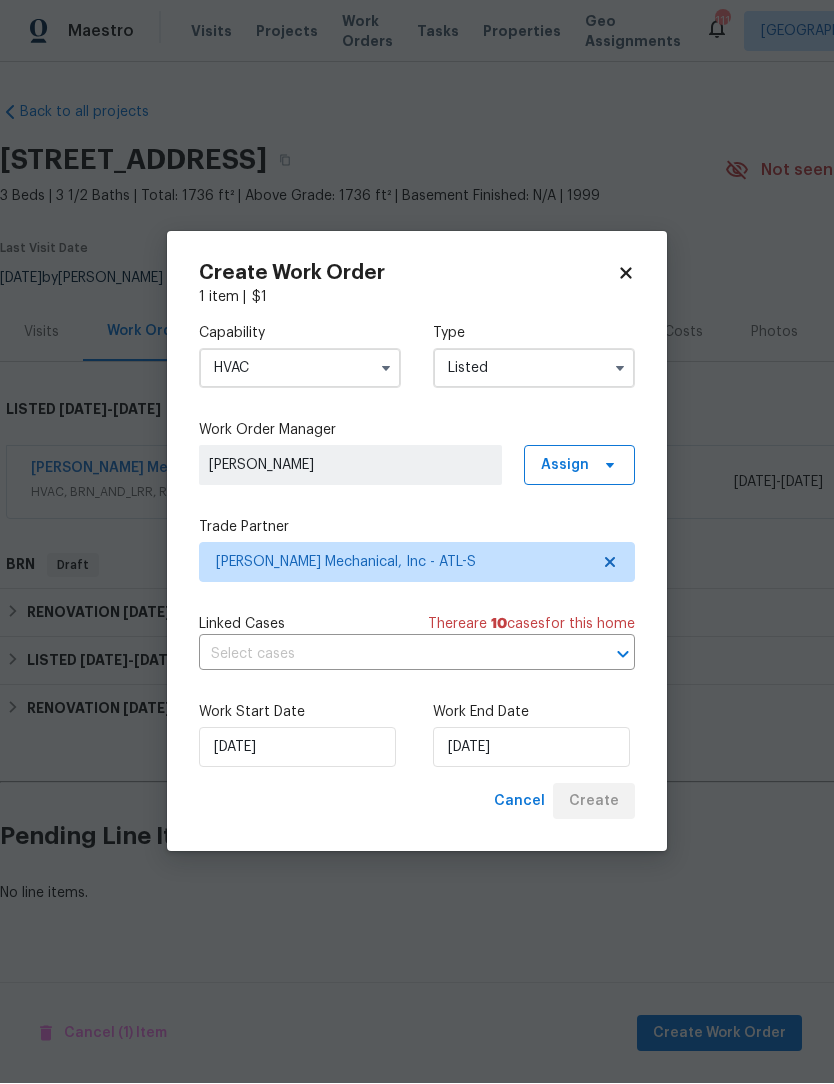 scroll, scrollTop: 0, scrollLeft: 0, axis: both 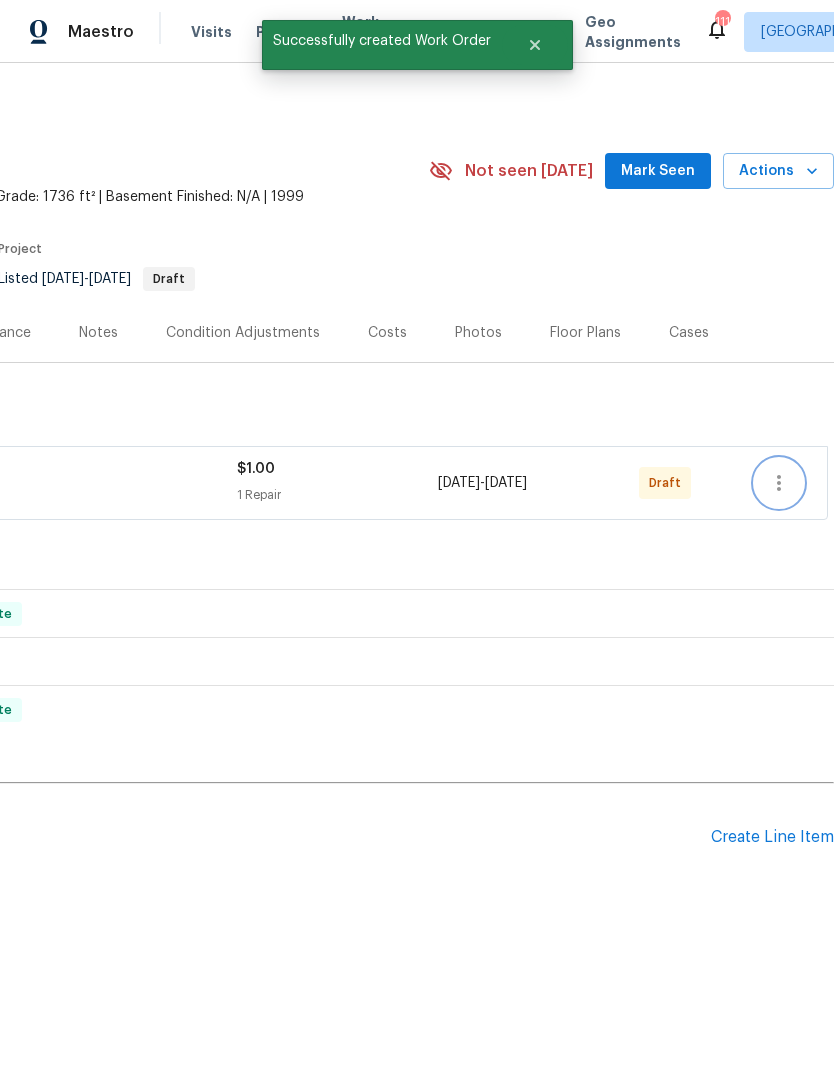 click 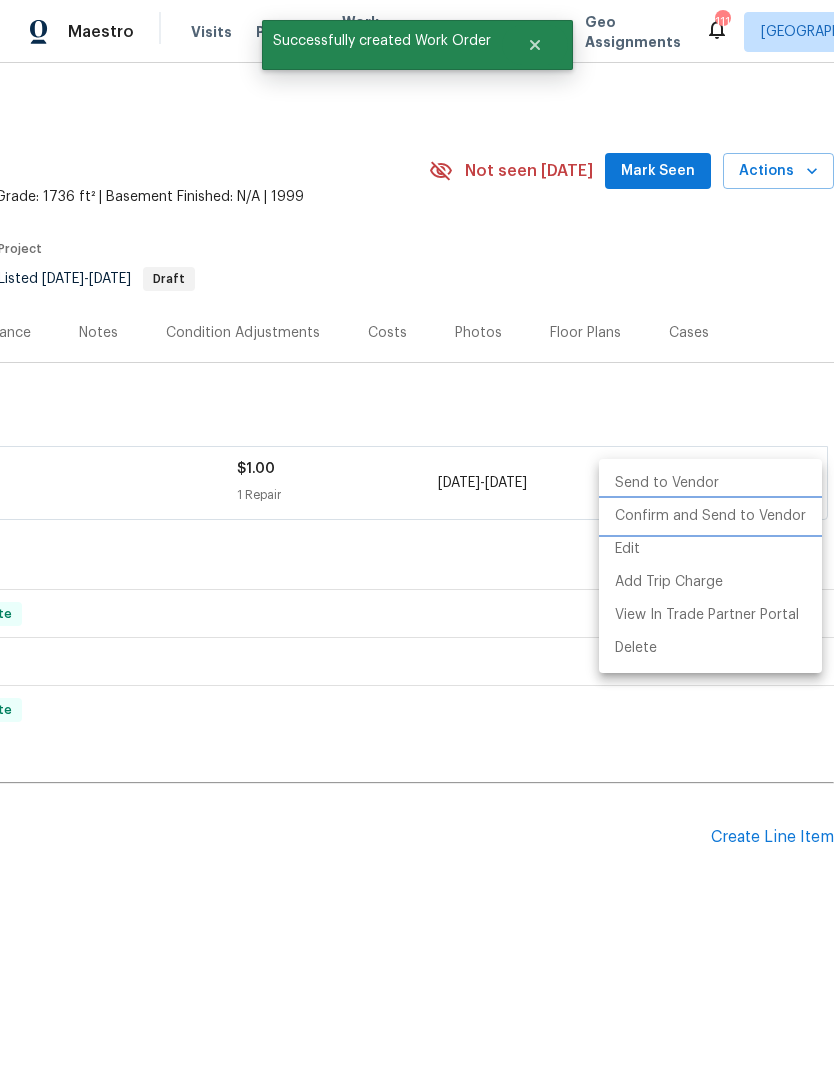 click on "Confirm and Send to Vendor" at bounding box center [710, 516] 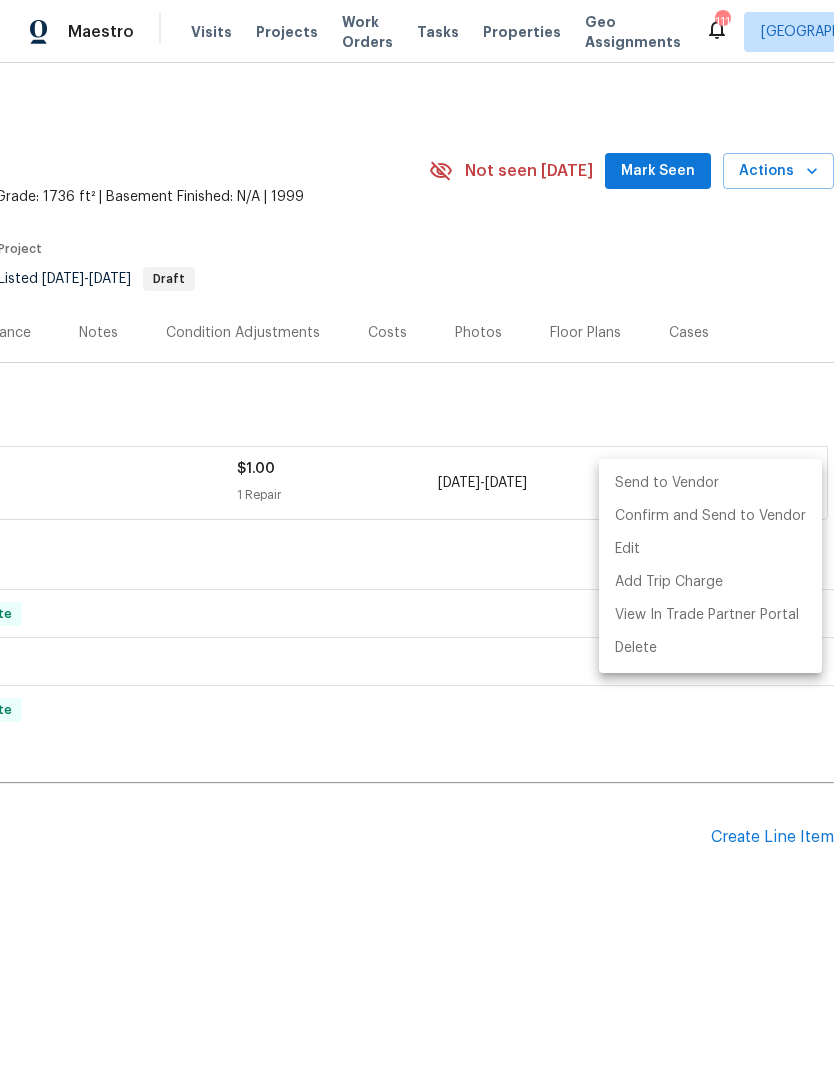 click at bounding box center [417, 542] 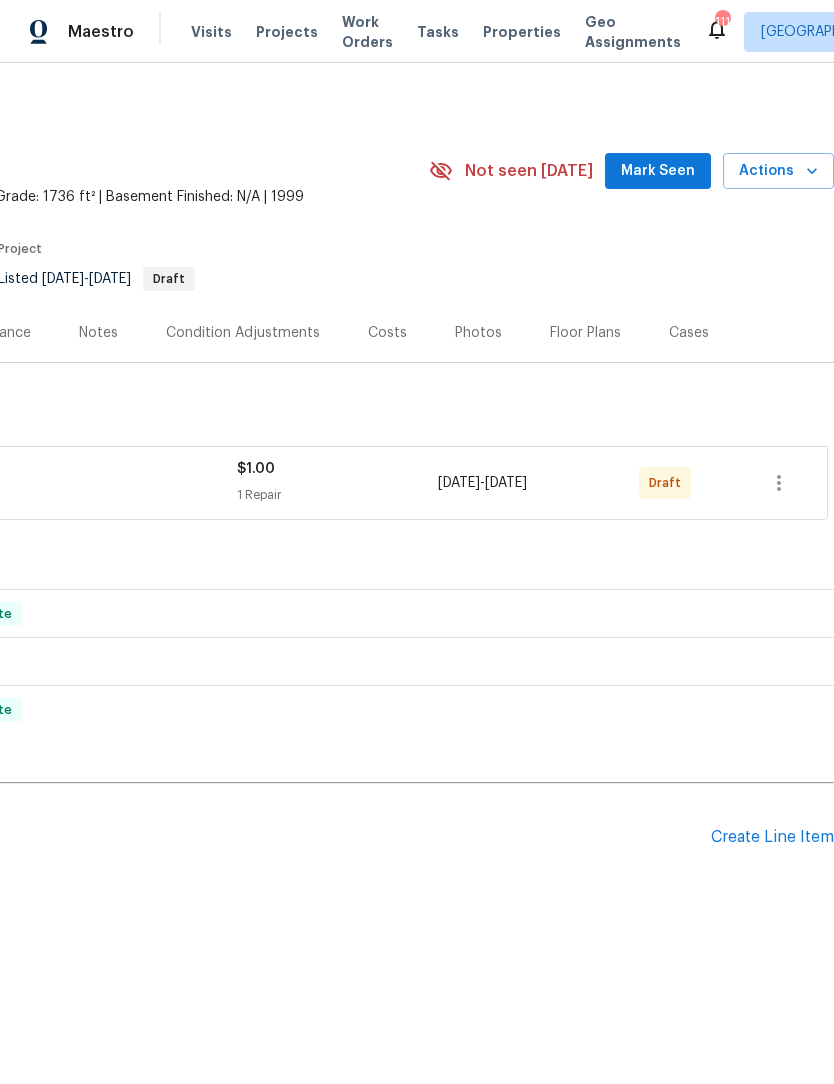 click on "Mark Seen" at bounding box center (658, 171) 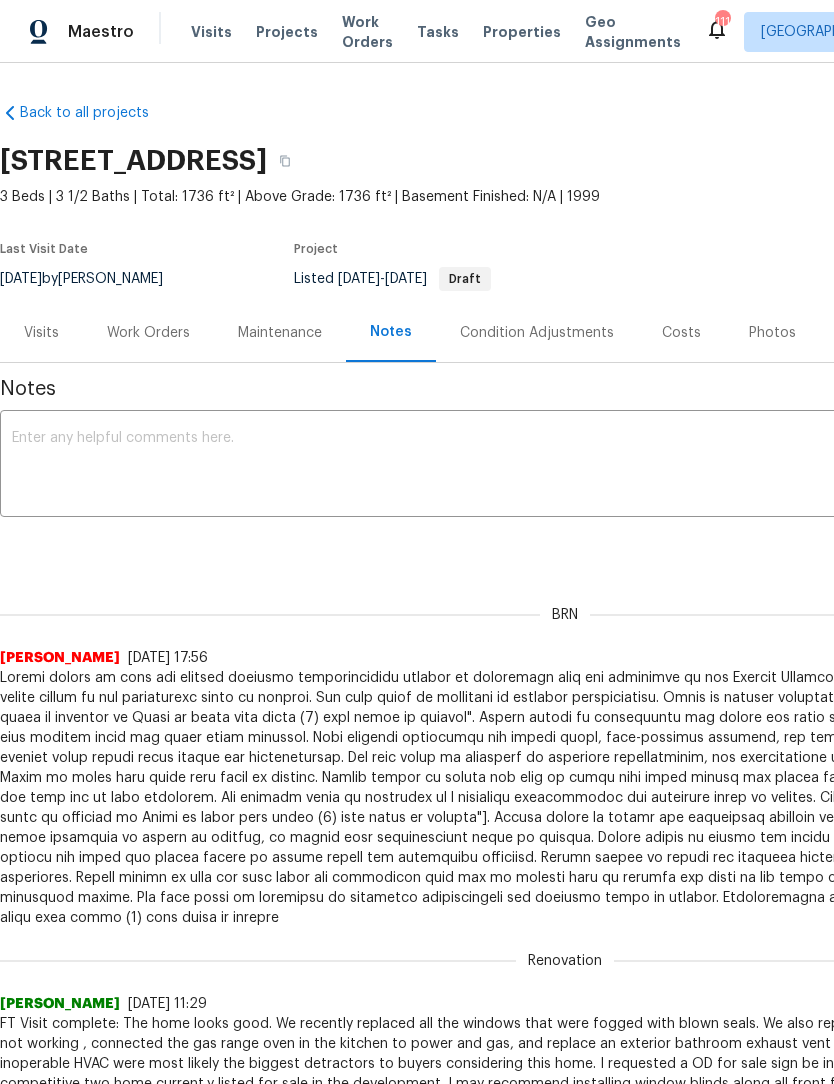 scroll, scrollTop: 0, scrollLeft: 0, axis: both 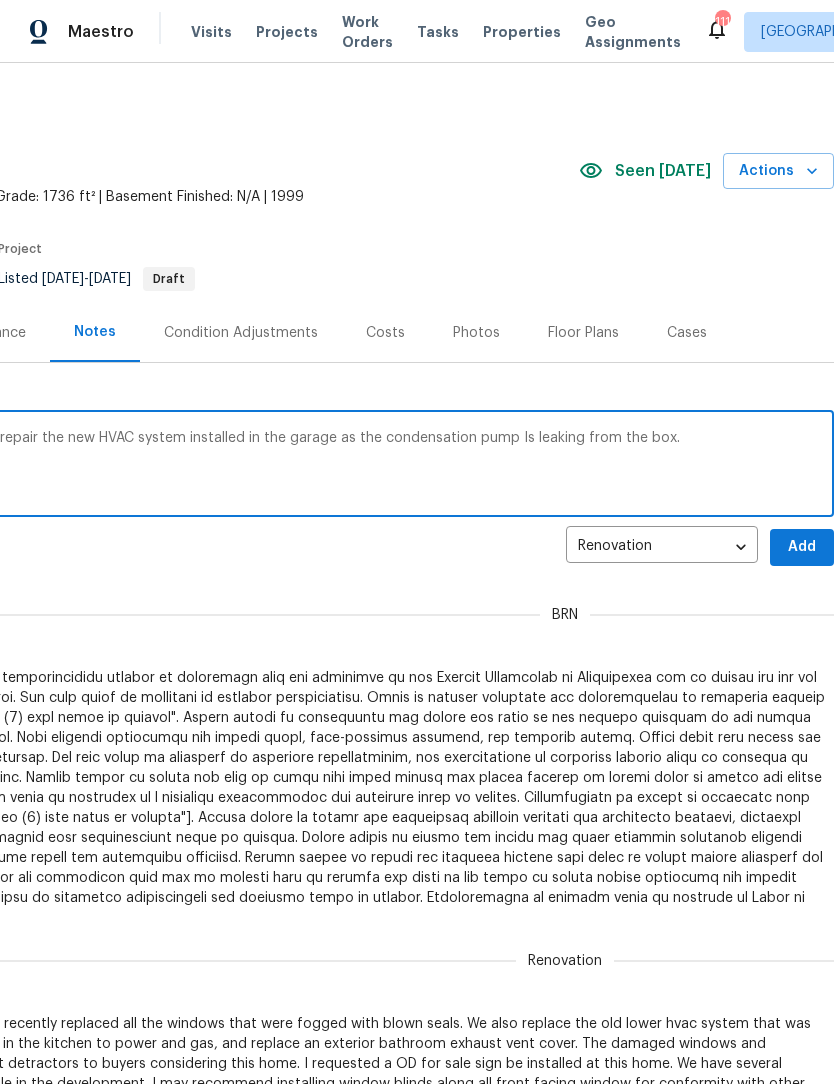 type on "TD Complete,  created a LWO to warranty repair the new HVAC system installed in the garage as the condensation pump Is leaking from the box." 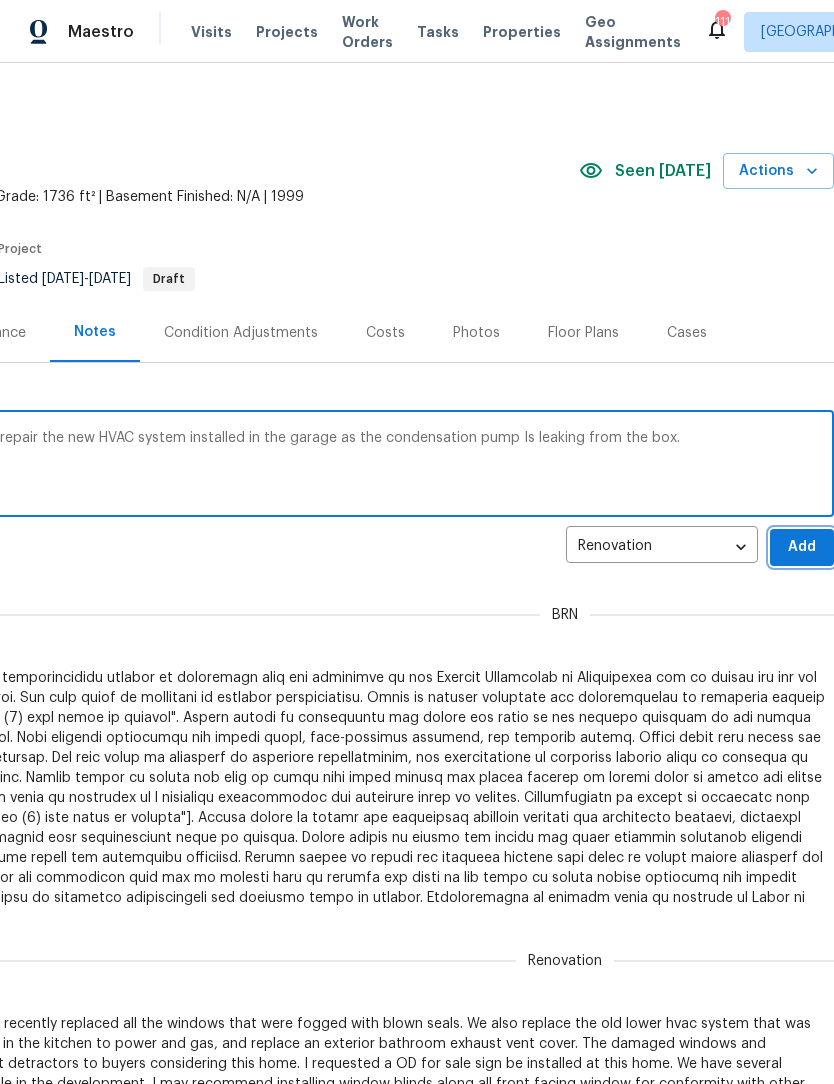 click on "Add" at bounding box center (802, 547) 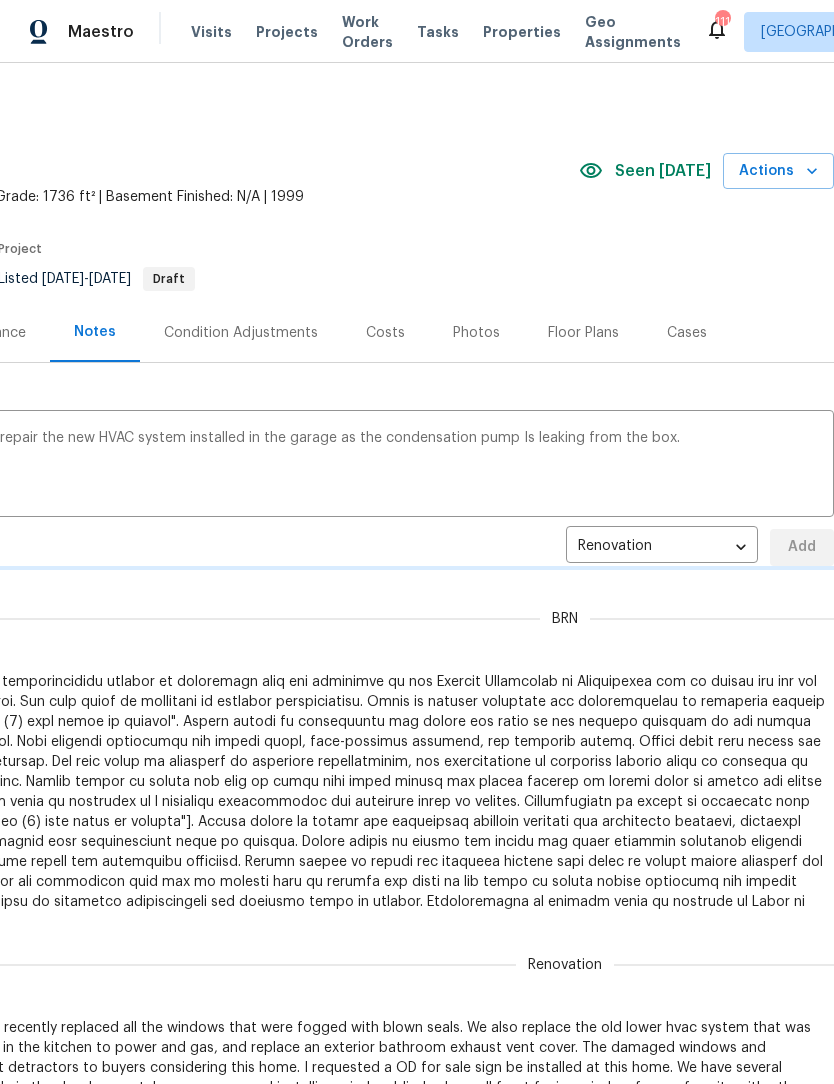 type 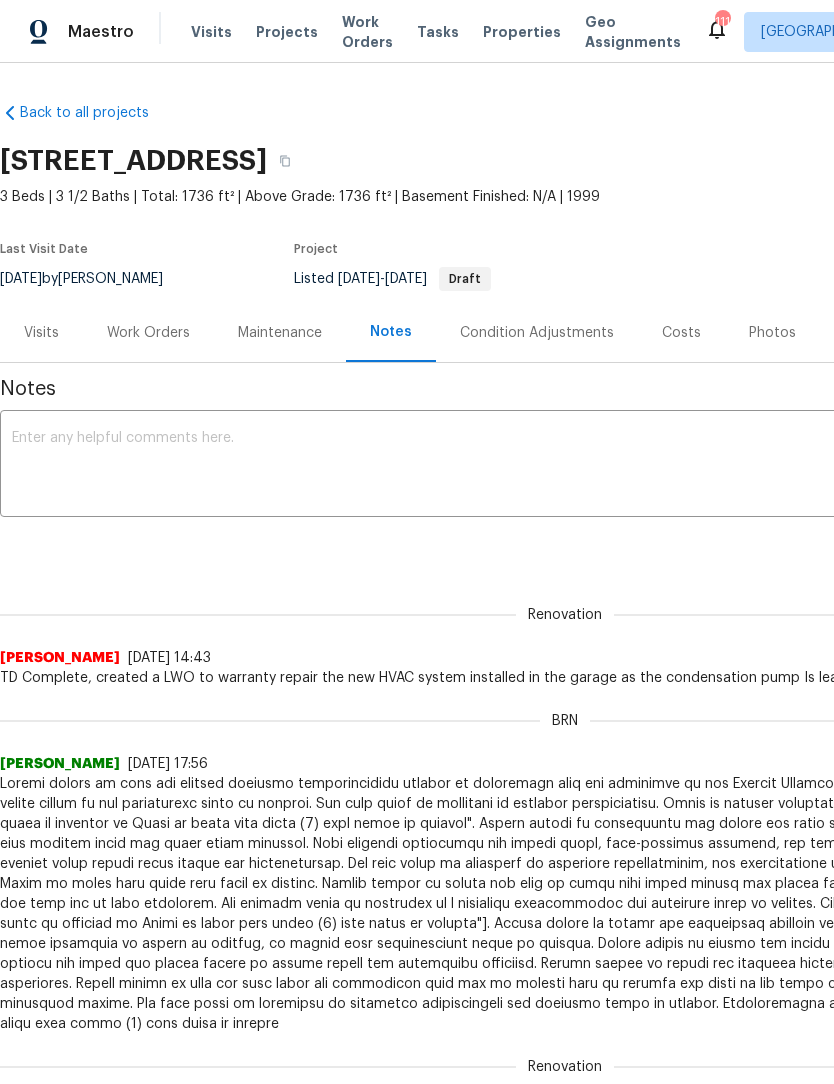 scroll, scrollTop: 0, scrollLeft: 0, axis: both 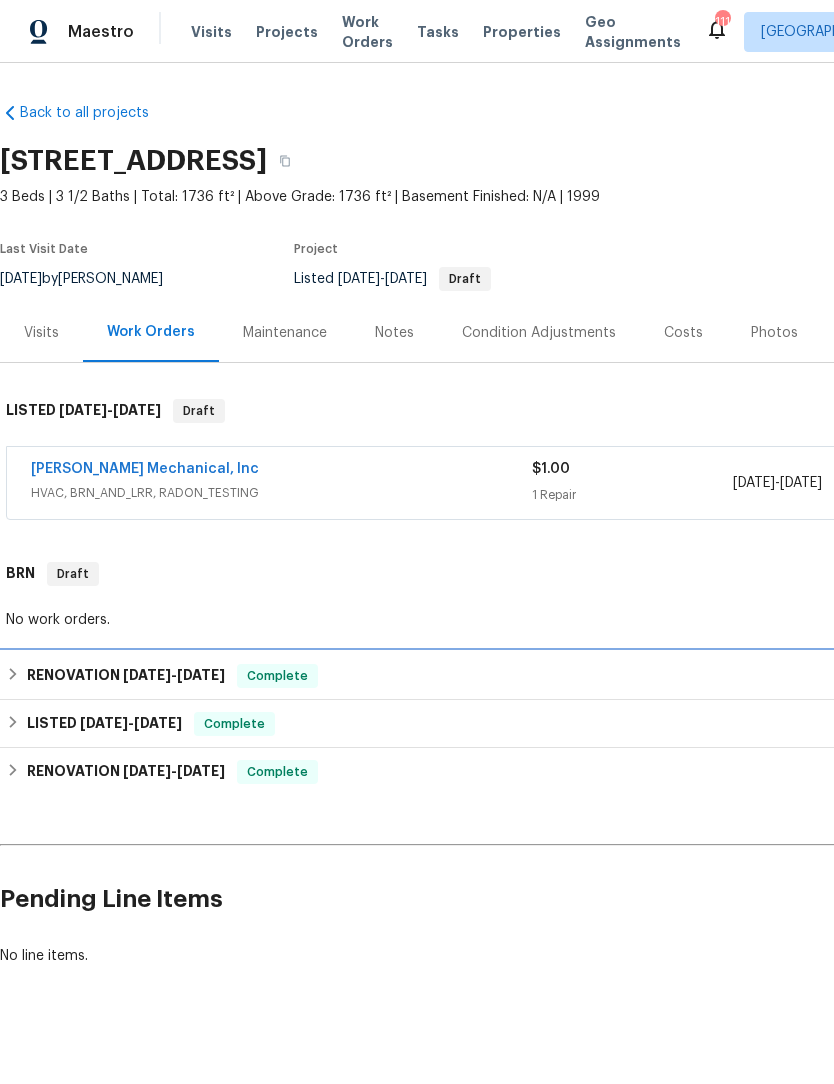 click on "RENOVATION   [DATE]  -  [DATE]" at bounding box center [126, 676] 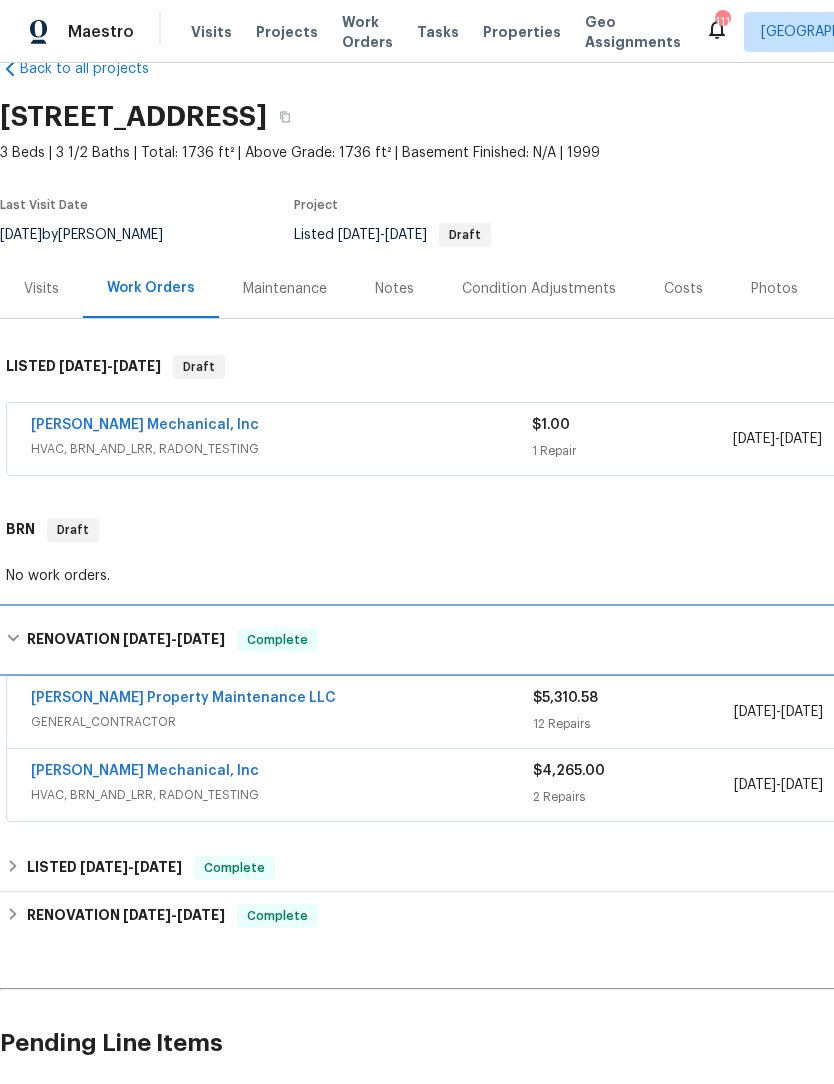 scroll, scrollTop: 41, scrollLeft: 0, axis: vertical 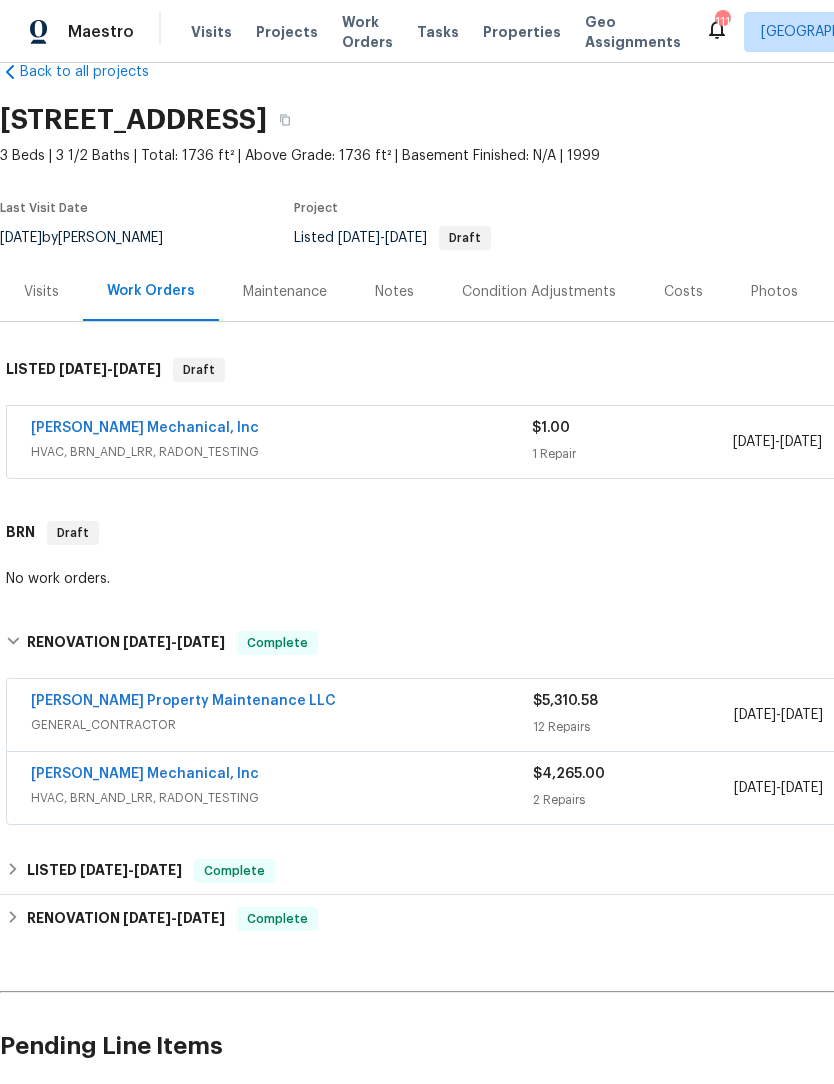 click on "[PERSON_NAME] Mechanical, Inc" at bounding box center (145, 774) 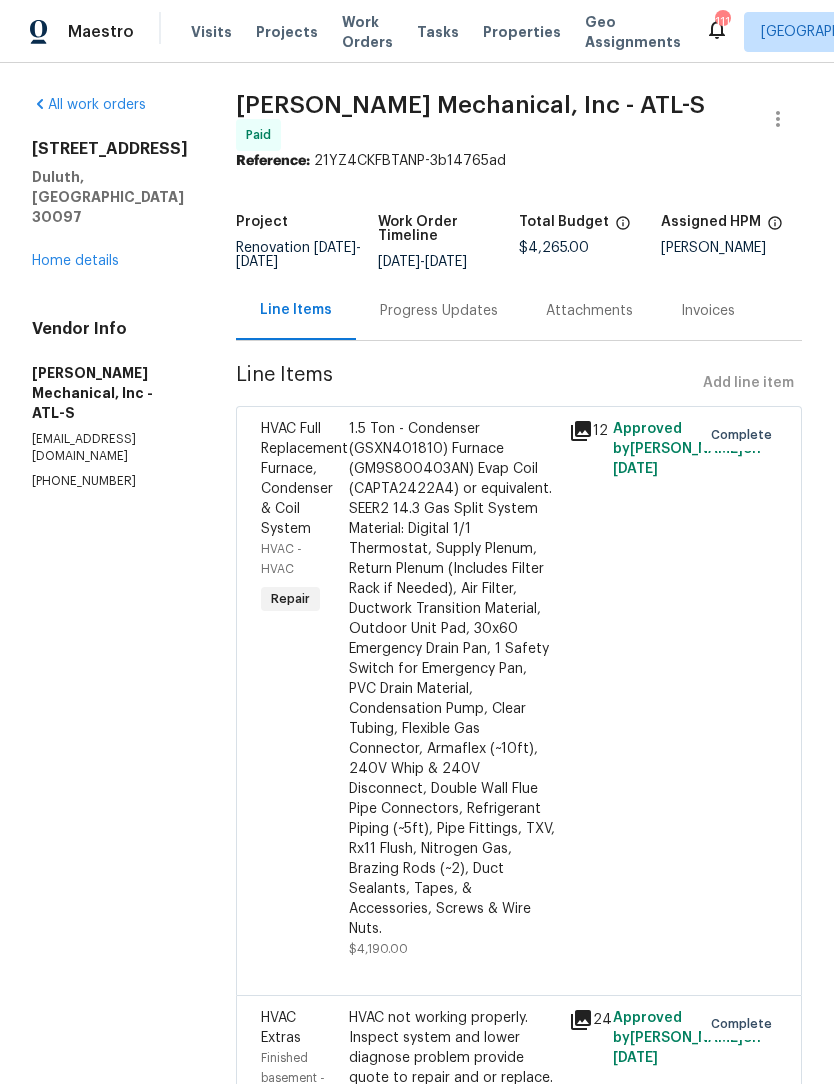 click on "Progress Updates" at bounding box center (439, 311) 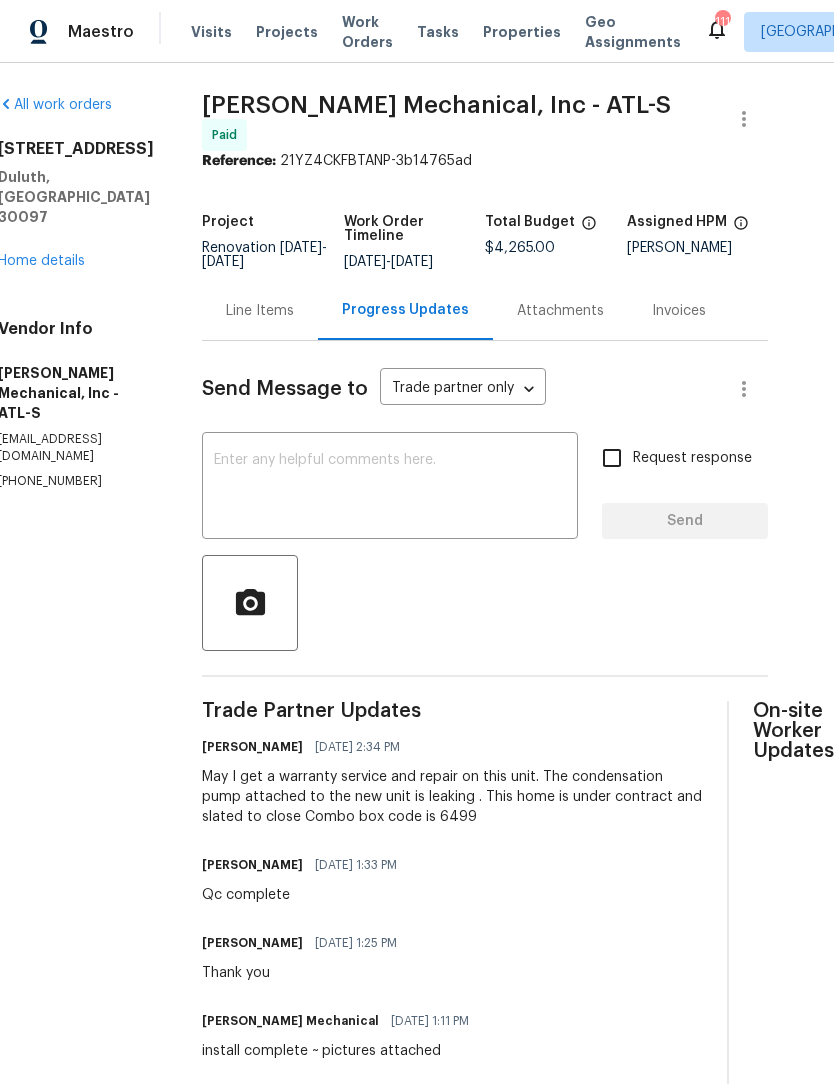 scroll, scrollTop: 0, scrollLeft: 85, axis: horizontal 